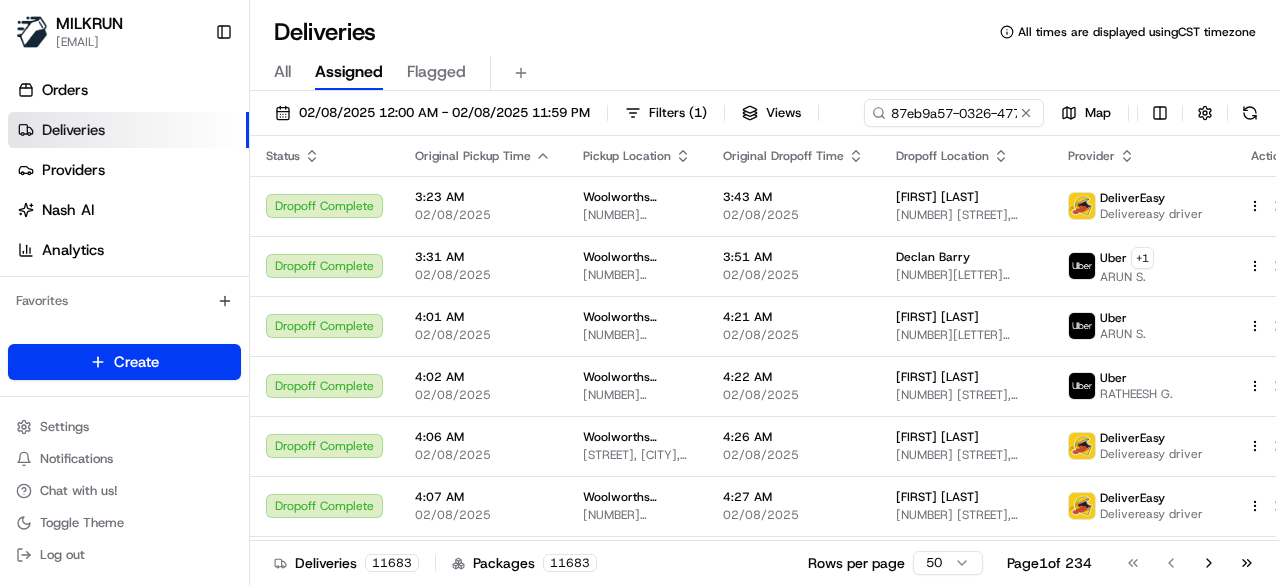 scroll, scrollTop: 0, scrollLeft: 0, axis: both 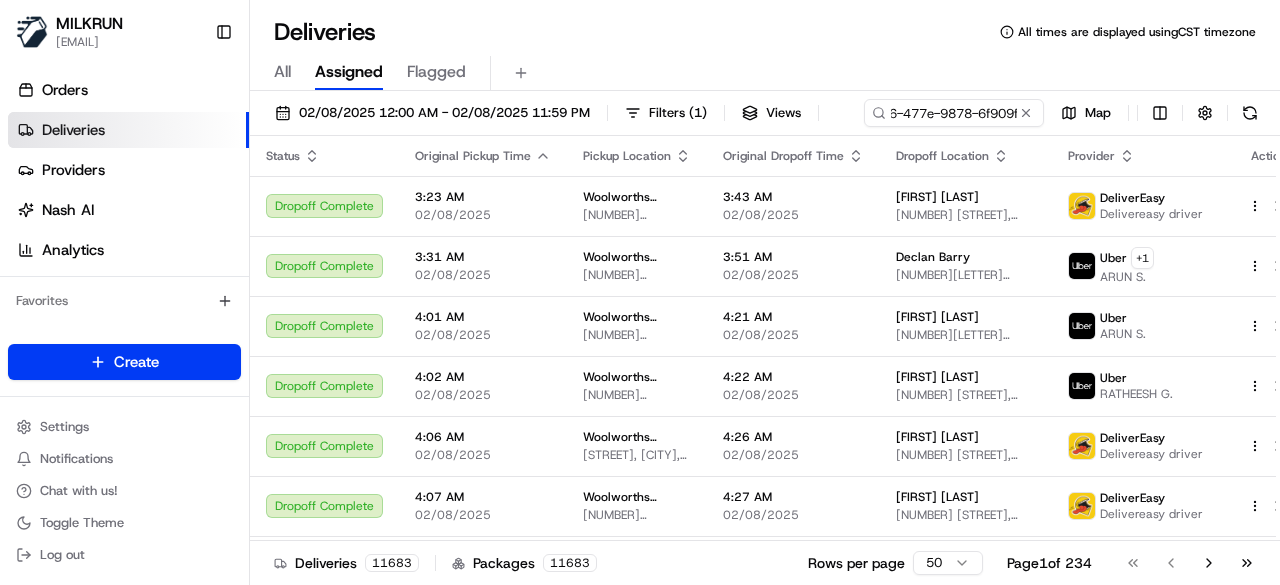 type on "87eb9a57-0326-477e-9878-6f909f1d62e8" 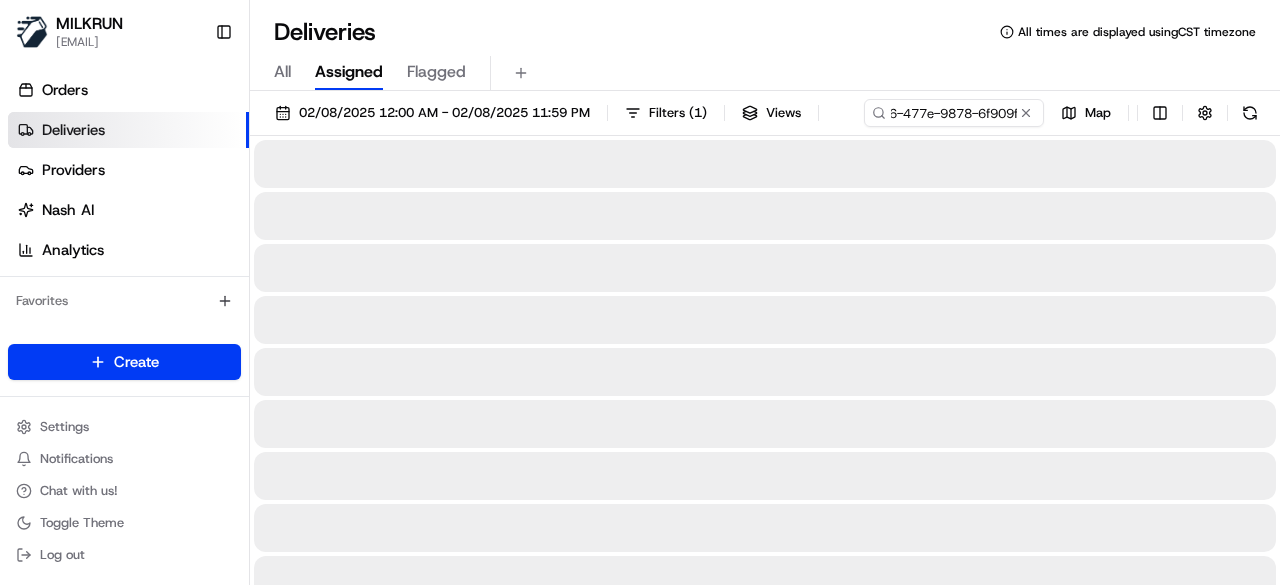 scroll, scrollTop: 0, scrollLeft: 0, axis: both 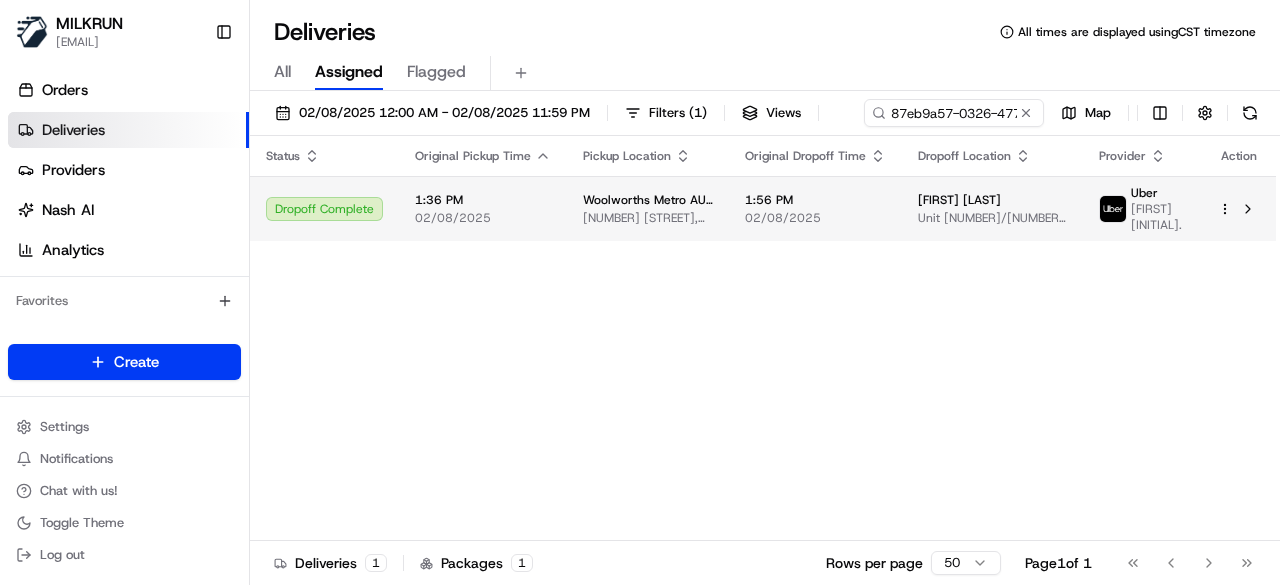 click on "Woolworths Metro AU - St Kilda West CNV 64 Fitzroy St, St Kilda, VIC 3182, AU" at bounding box center (648, 208) 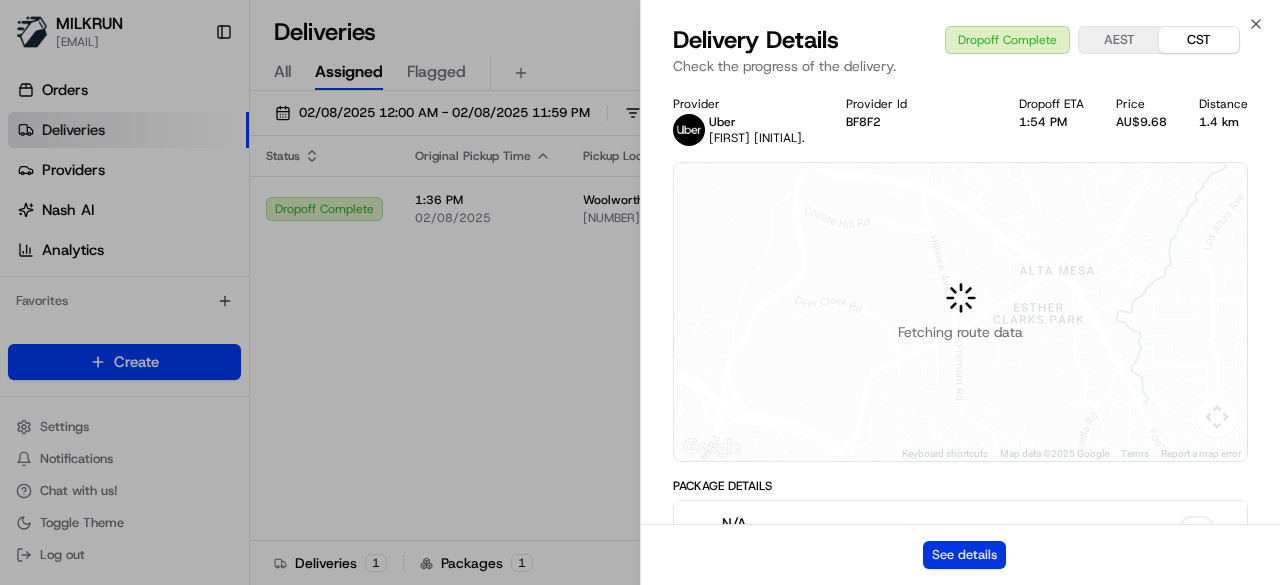 click on "See details" at bounding box center (964, 555) 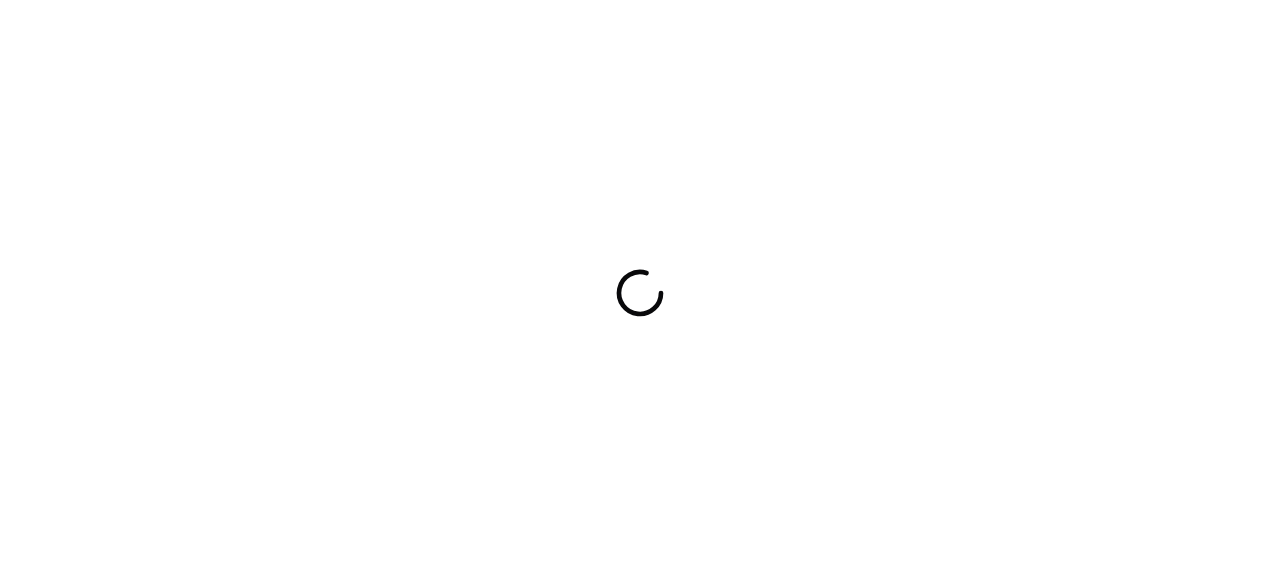 scroll, scrollTop: 0, scrollLeft: 0, axis: both 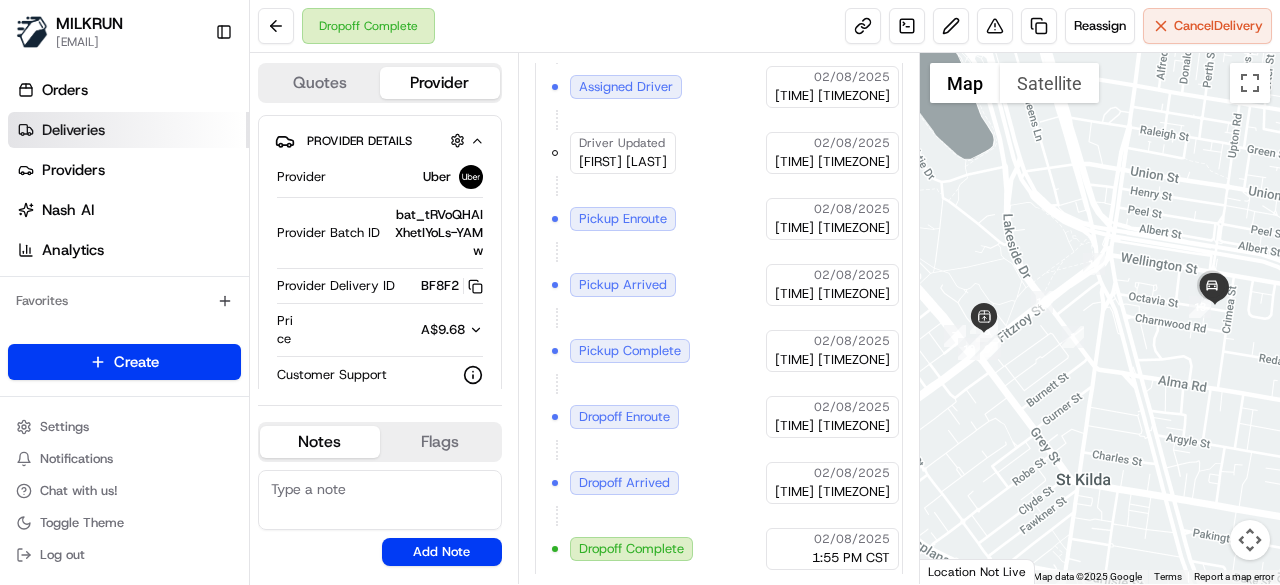 click on "Deliveries" at bounding box center (128, 130) 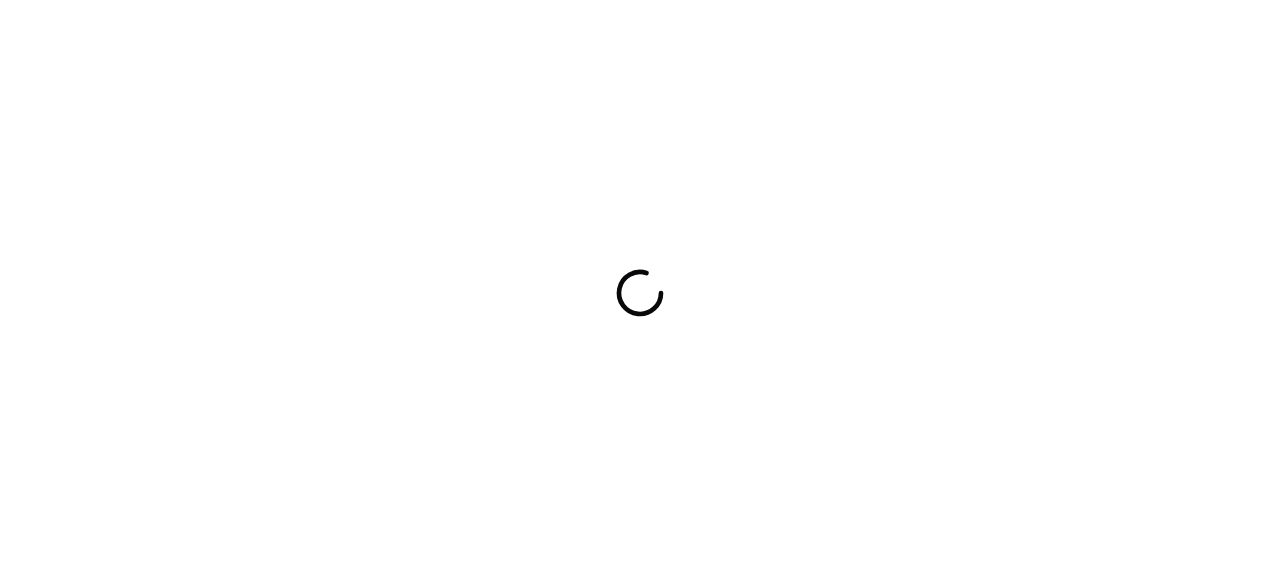 scroll, scrollTop: 0, scrollLeft: 0, axis: both 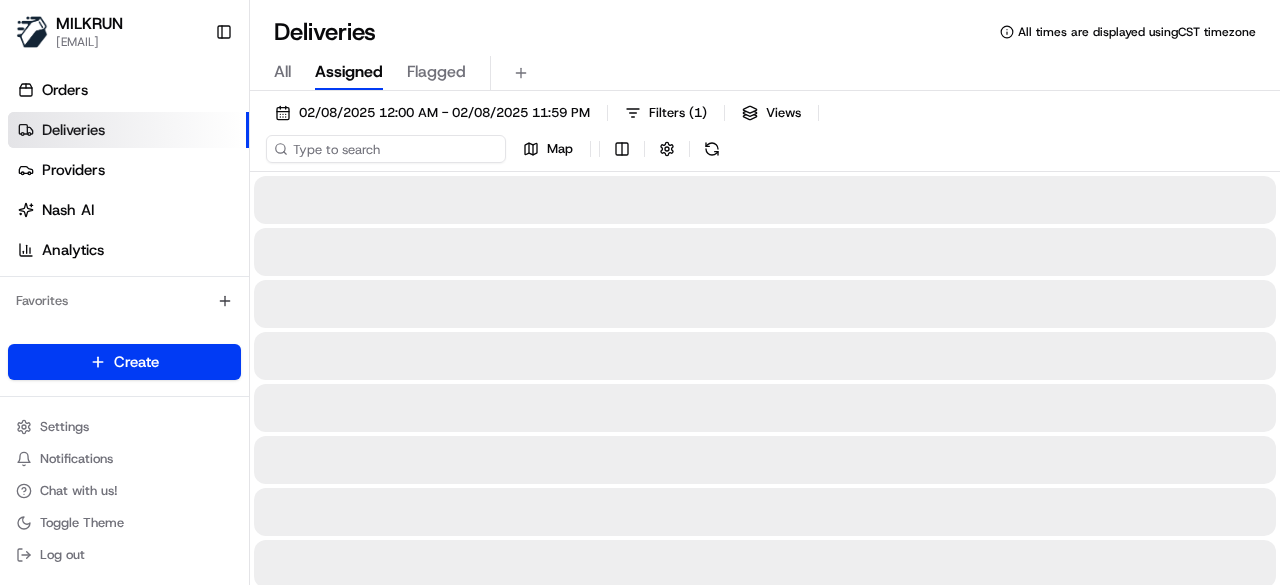click at bounding box center (386, 149) 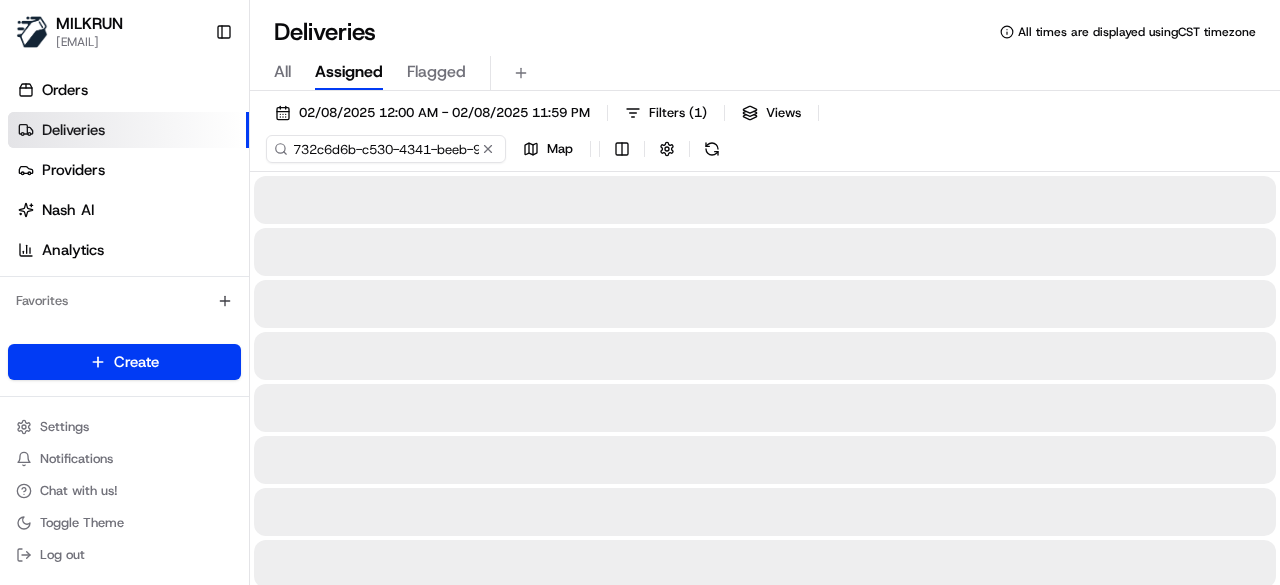 scroll, scrollTop: 0, scrollLeft: 94, axis: horizontal 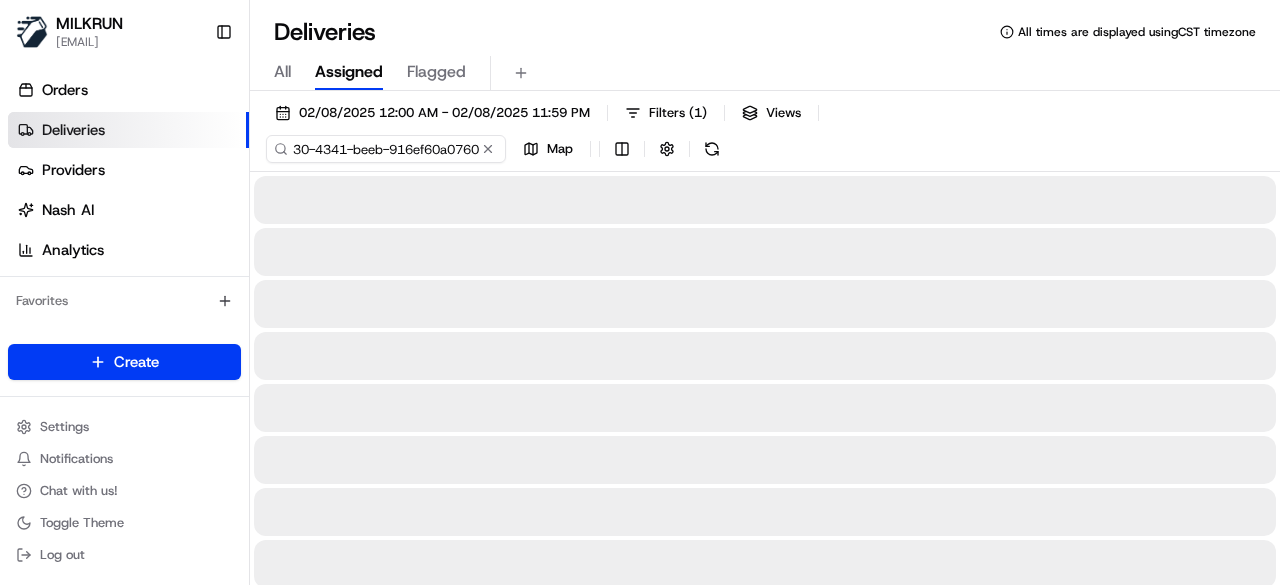type on "732c6d6b-c530-4341-beeb-916ef60a0760" 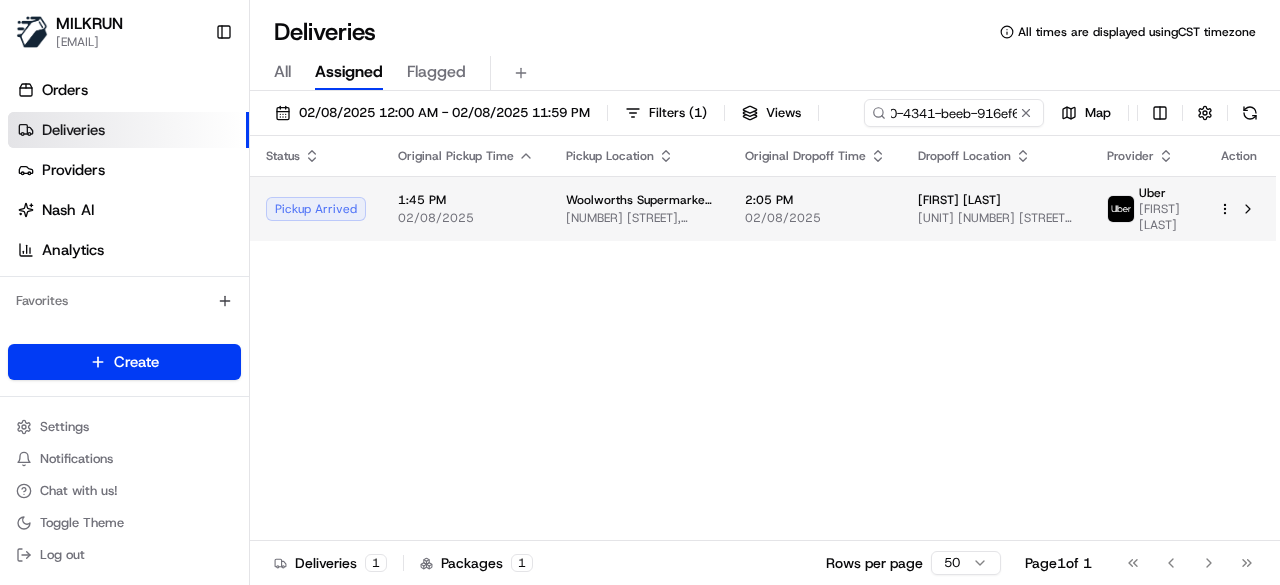 click on "Status Original Pickup Time Pickup Location Original Dropoff Time Dropoff Location Provider Action Pickup Arrived 1:45 PM 02/08/2025 Woolworths Supermarket AU - Berwick 1-9 Lyall Rd, Berwick, VIC 3806, AU 2:05 PM 02/08/2025 Jacob Cosentino Unit 201/26 Langmore Ln, Berwick, VIC 3806, AU Uber mohamed a S." at bounding box center [763, 338] 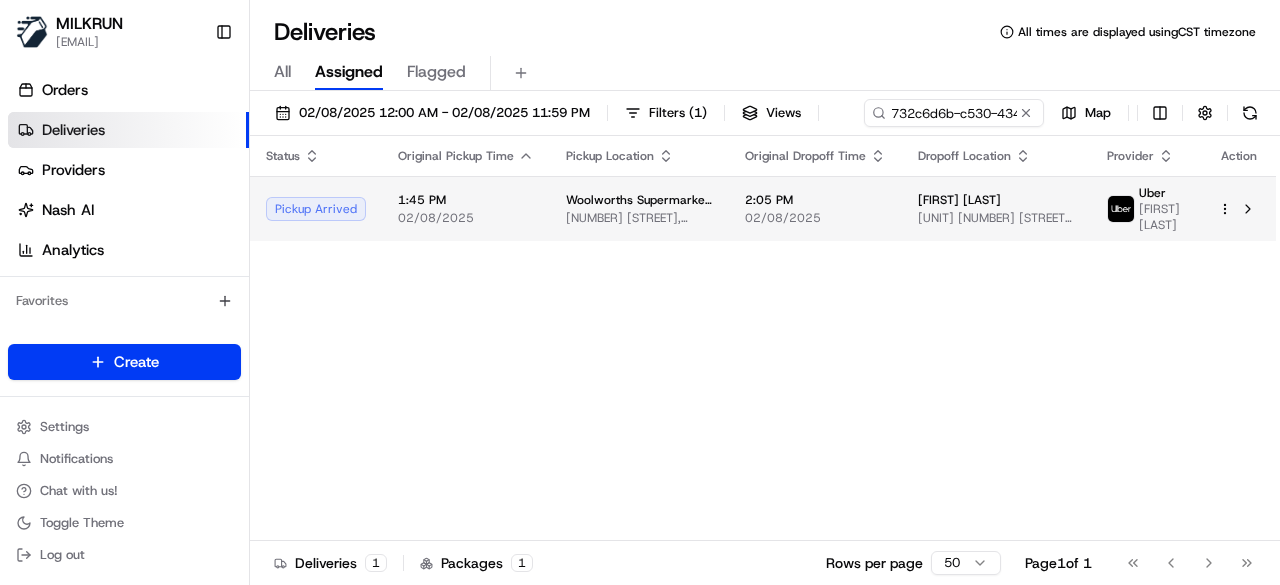 click on "2:05 PM" at bounding box center [815, 200] 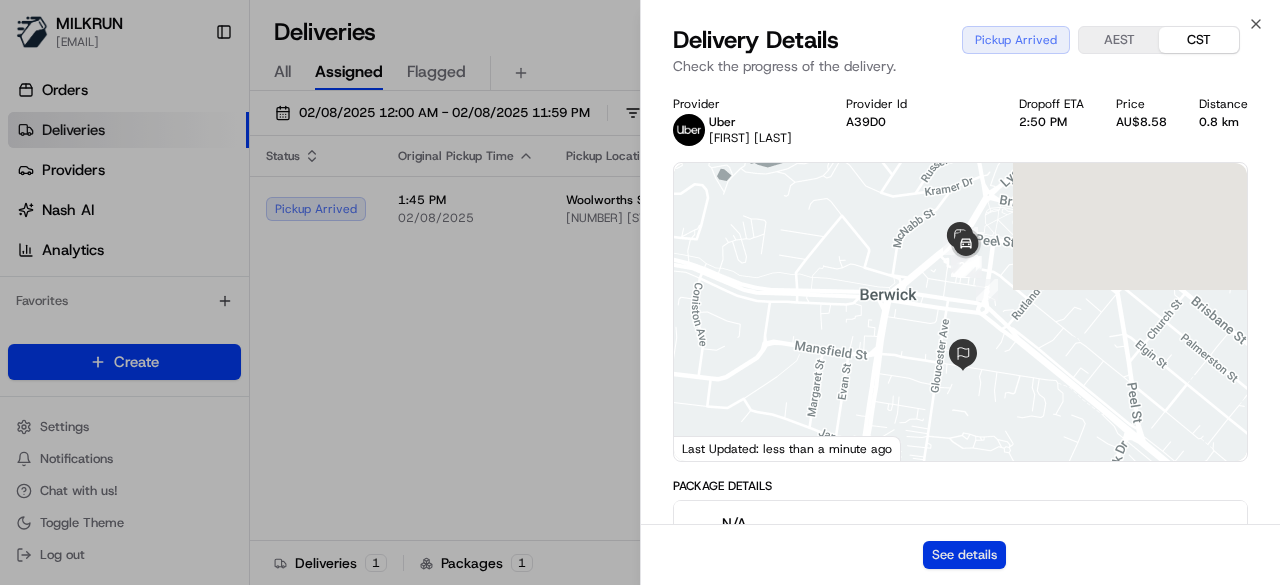 click on "See details" at bounding box center [964, 555] 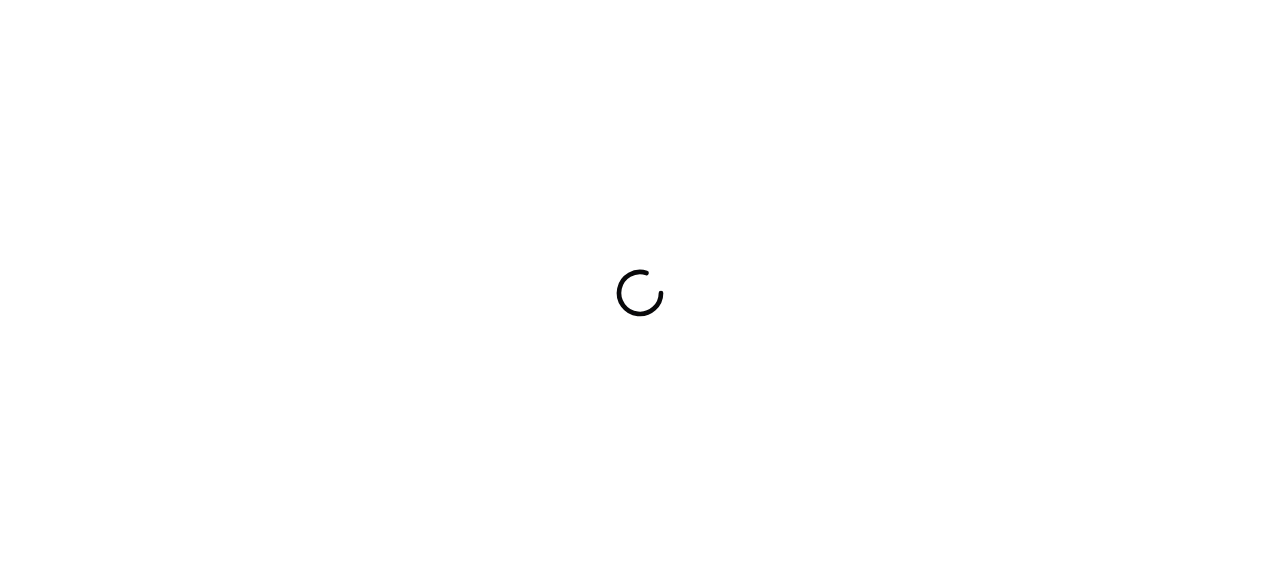 scroll, scrollTop: 0, scrollLeft: 0, axis: both 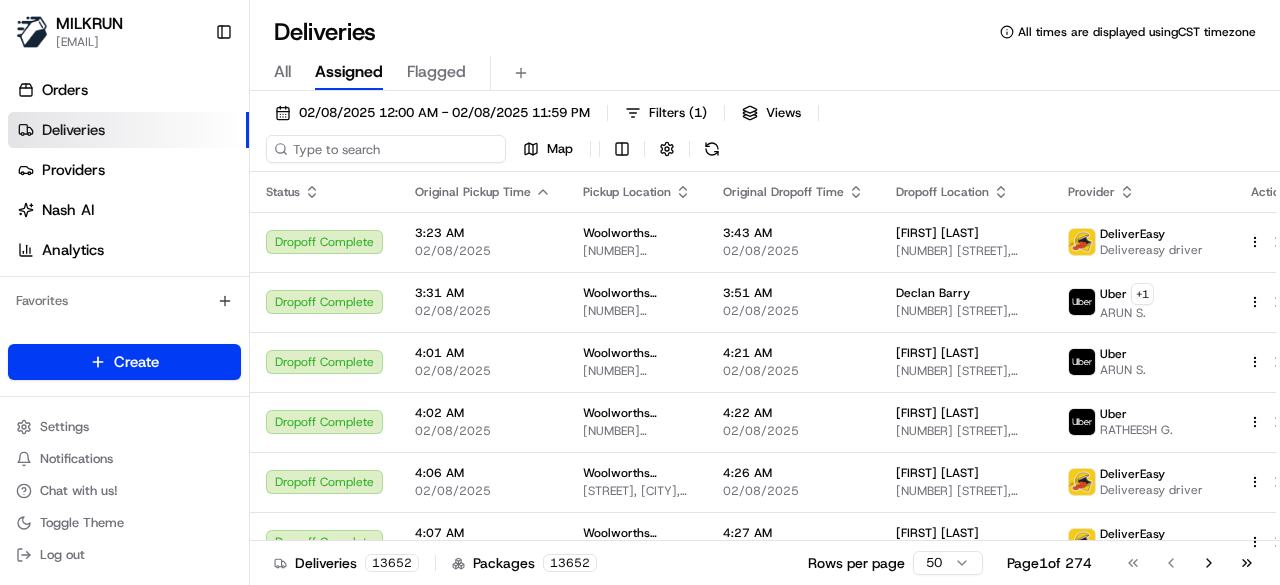 click on "[DATE] [TIME] - [DATE] [TIME] Filters ( 1 ) Views Map" at bounding box center [765, 135] 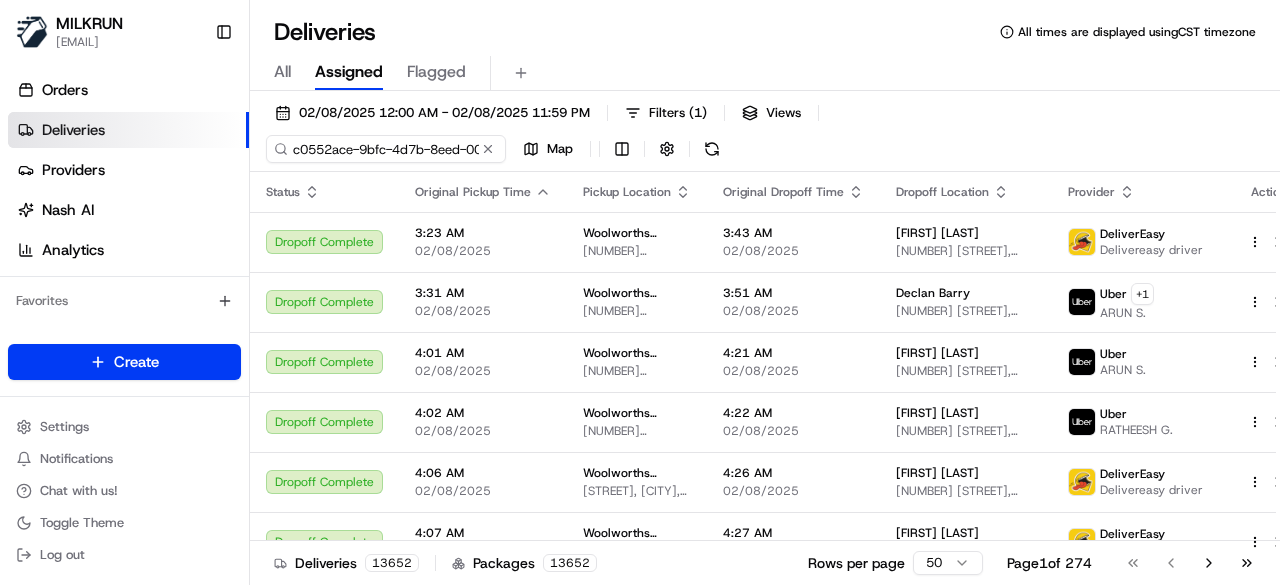 scroll, scrollTop: 0, scrollLeft: 85, axis: horizontal 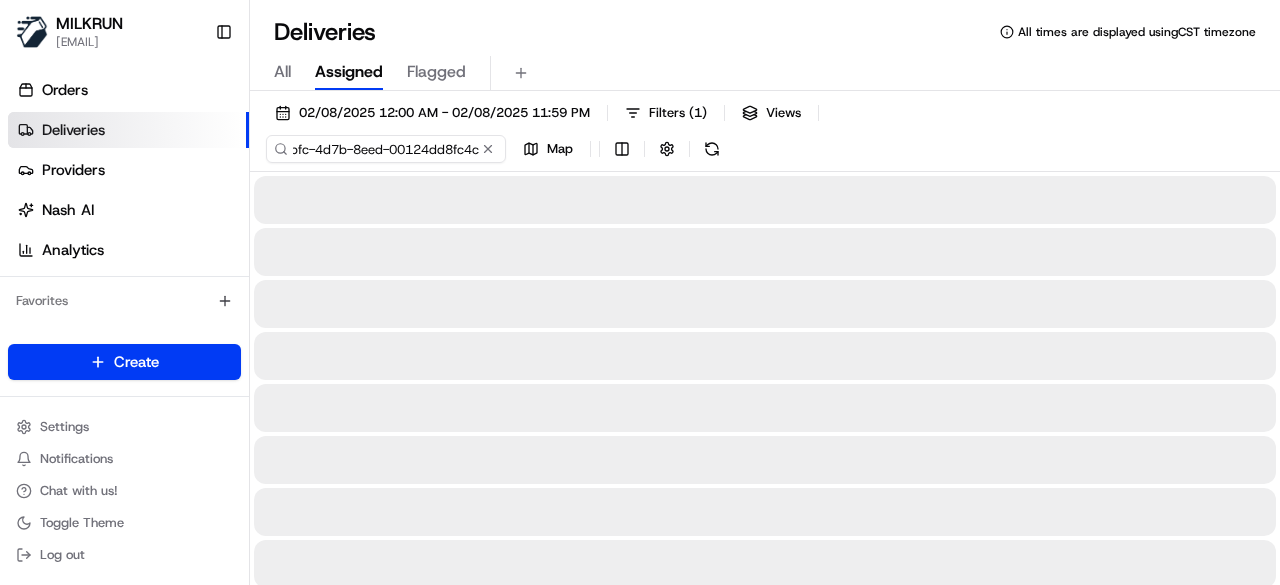 type on "c0552ace-9bfc-4d7b-8eed-00124dd8fc4c" 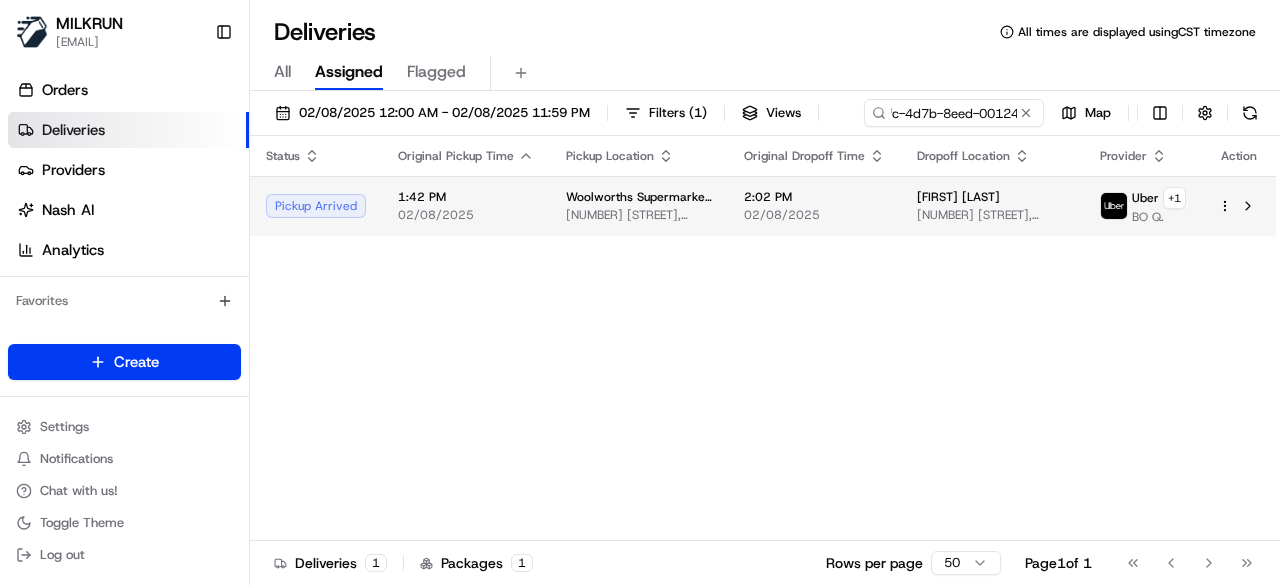 click on "2:02 PM 02/08/2025" at bounding box center [814, 206] 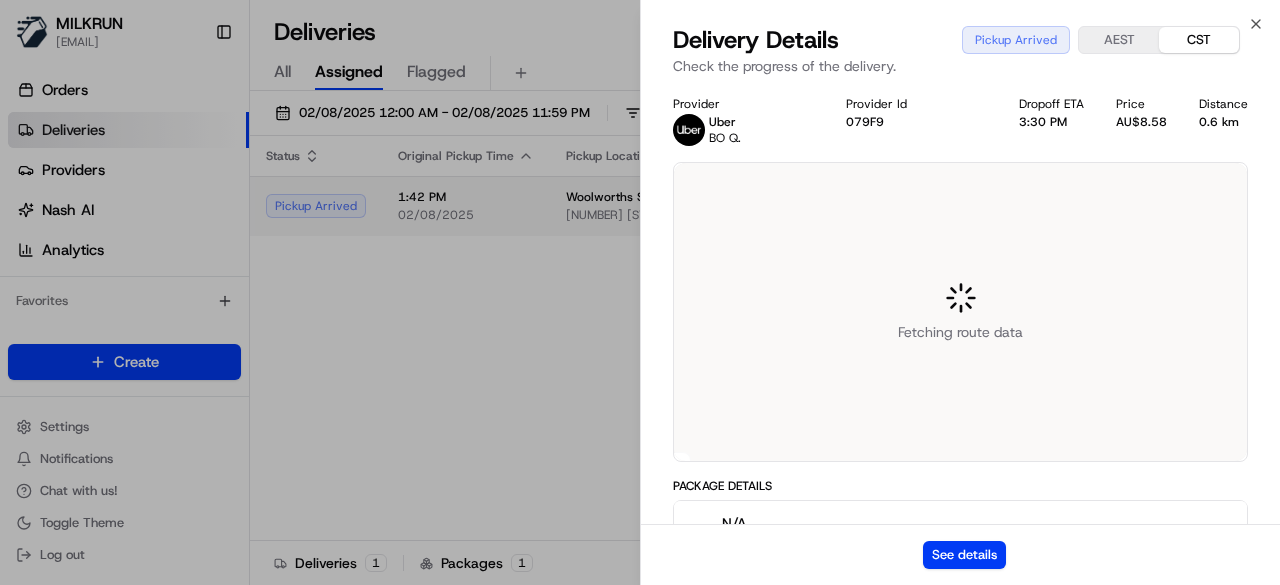 scroll, scrollTop: 0, scrollLeft: 0, axis: both 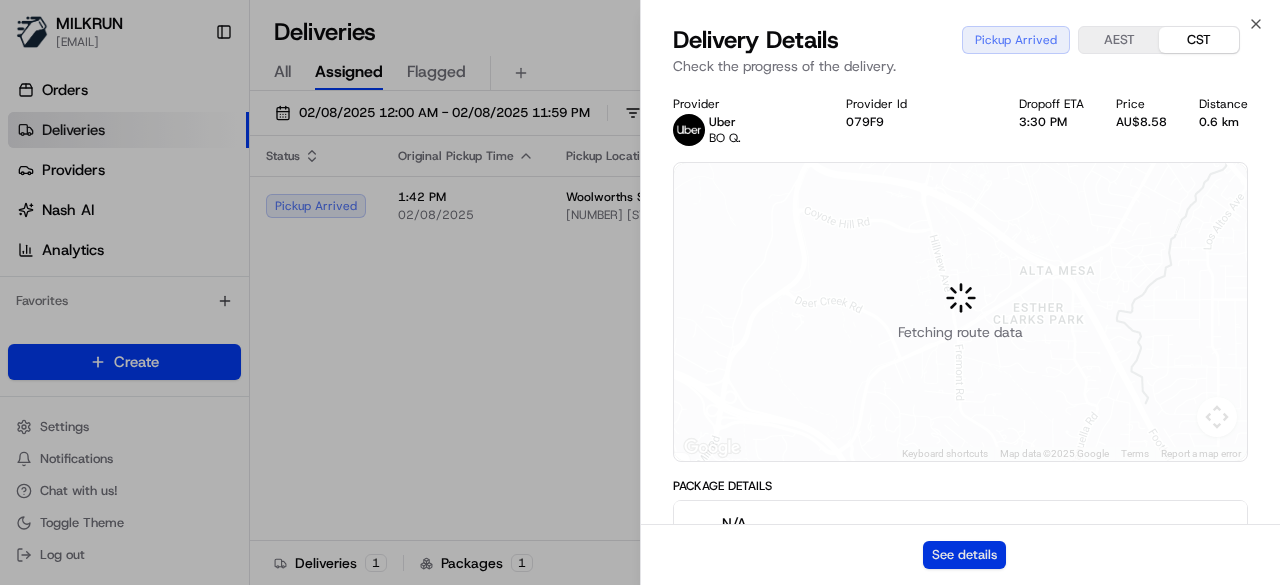 click on "See details" at bounding box center [964, 555] 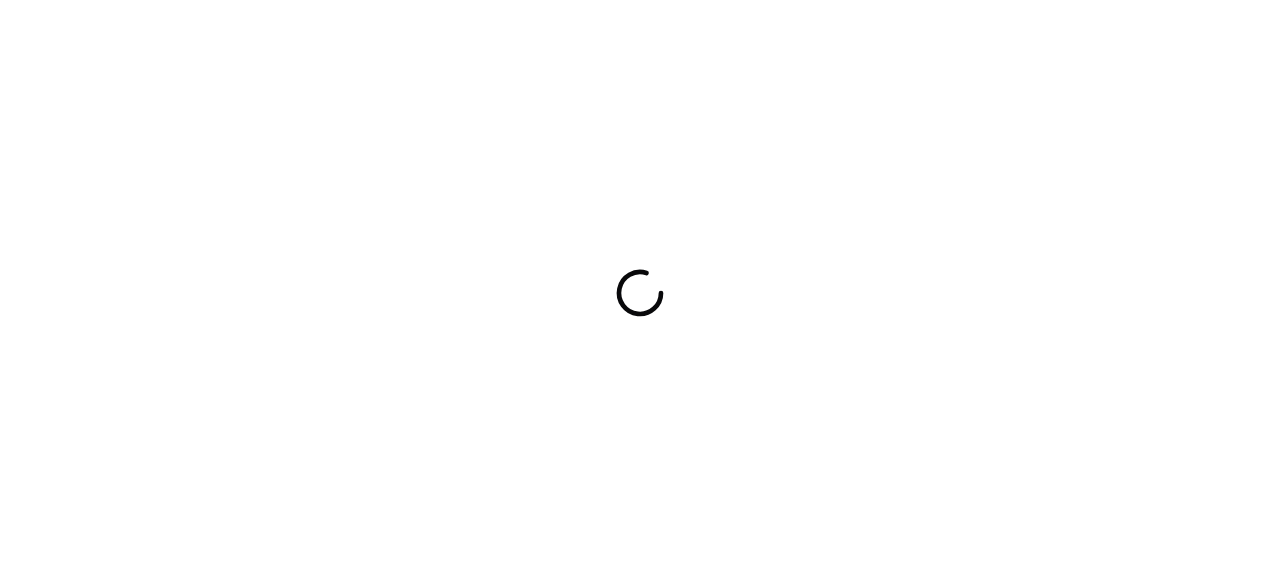 scroll, scrollTop: 0, scrollLeft: 0, axis: both 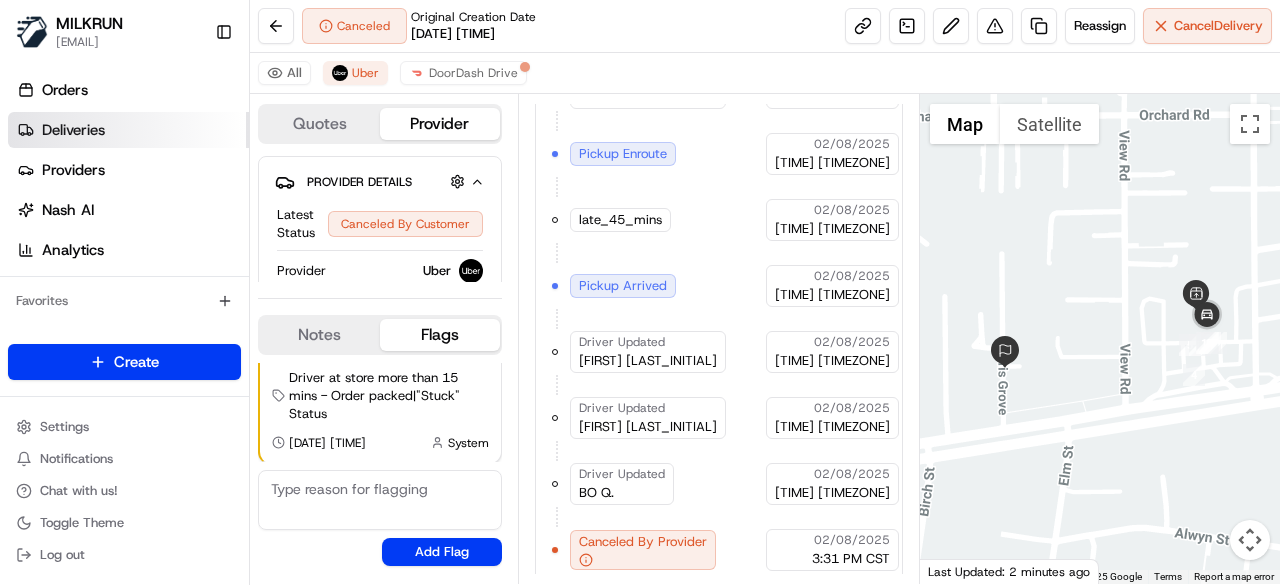click on "Deliveries" at bounding box center (128, 130) 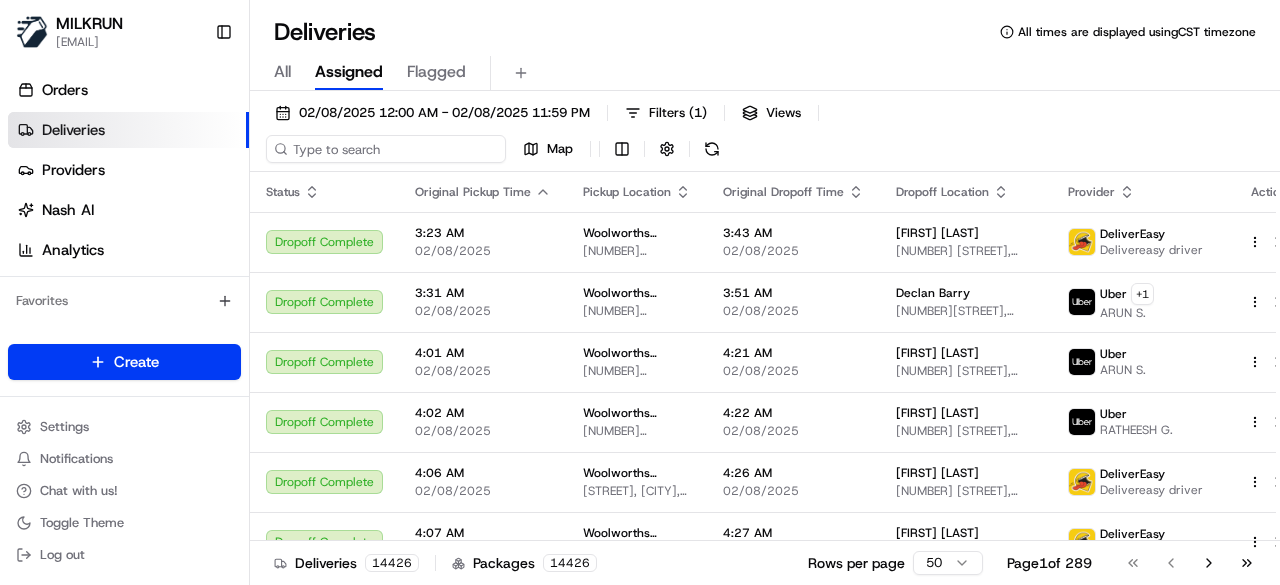 click on "02/08/2025 12:00 AM - 02/08/2025 11:59 PM Filters ( 1 ) Views Map" at bounding box center (765, 135) 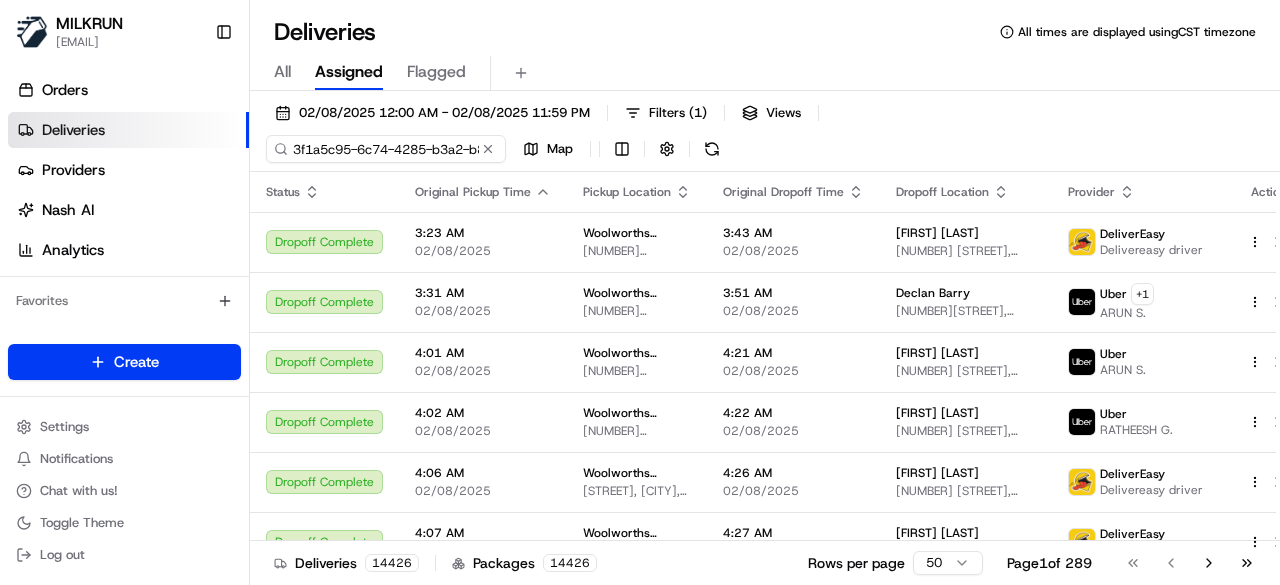 scroll, scrollTop: 0, scrollLeft: 94, axis: horizontal 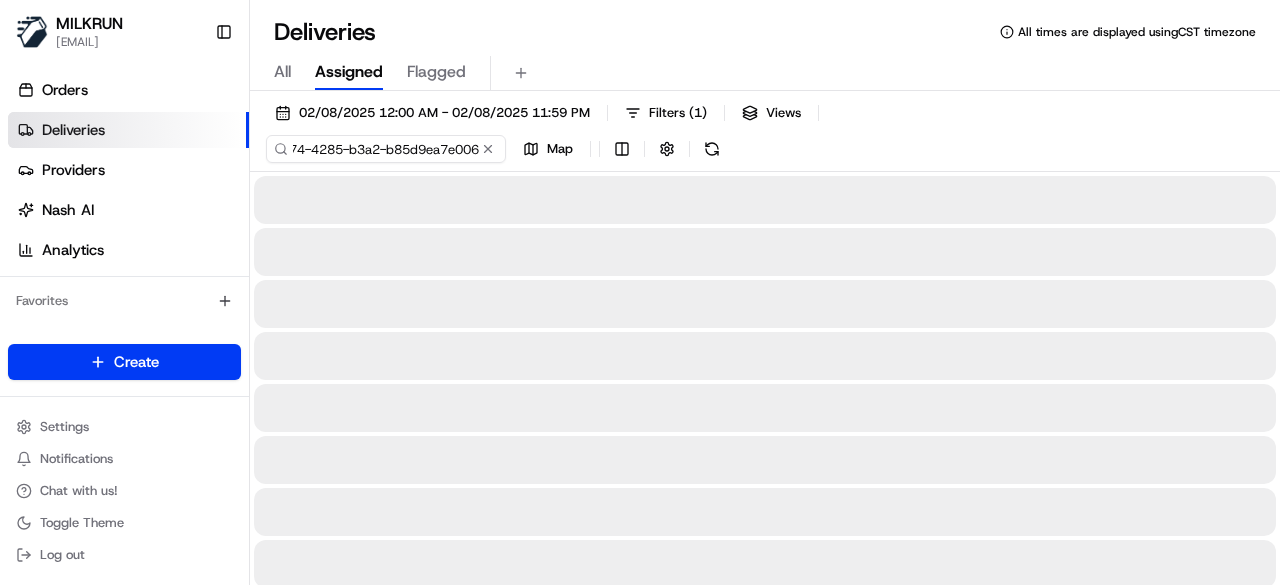 type on "3f1a5c95-6c74-4285-b3a2-b85d9ea7e006" 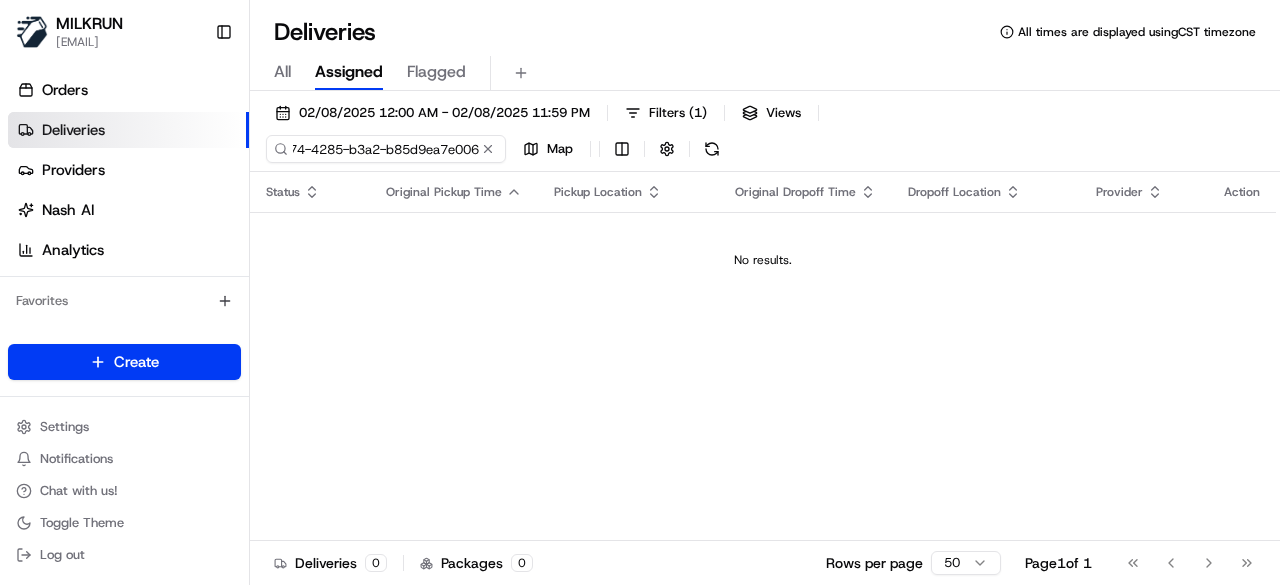 scroll, scrollTop: 0, scrollLeft: 0, axis: both 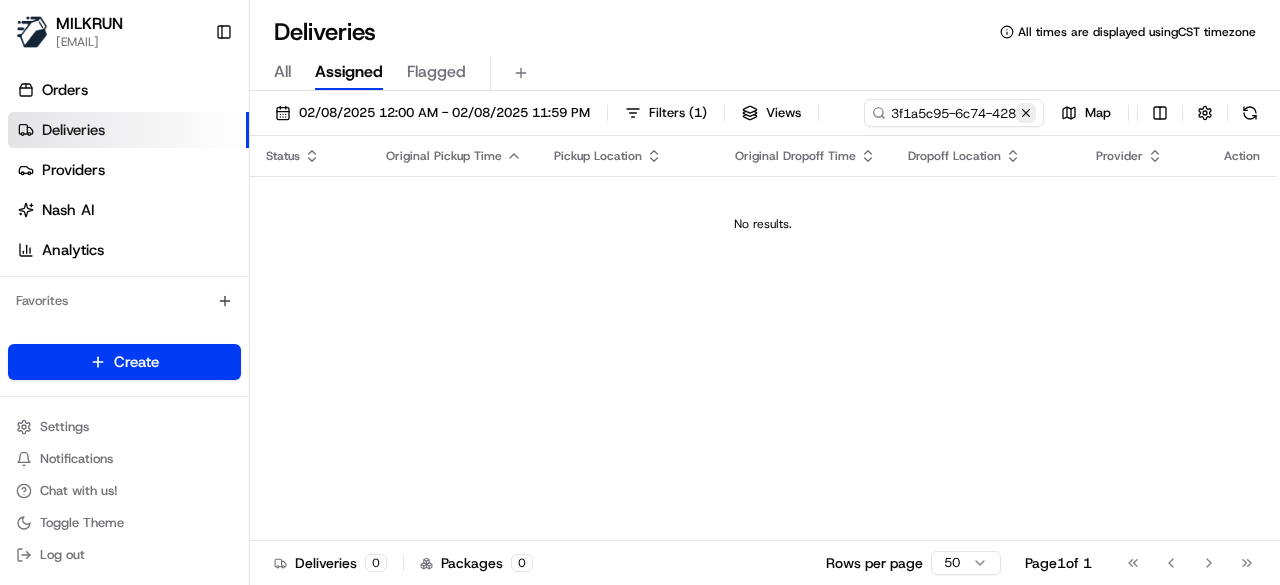 click on "02/08/2025 12:00 AM - 02/08/2025 11:59 PM Filters ( 1 ) Views 3f1a5c95-6c74-4285-b3a2-b85d9ea7e006 Map Status Original Pickup Time Pickup Location Original Dropoff Time Dropoff Location Provider Action No results. Deliveries 0 Packages 0 Rows per page 50 Page  1  of   1 Go to first page Go to previous page Go to next page Go to last page" at bounding box center [765, 340] 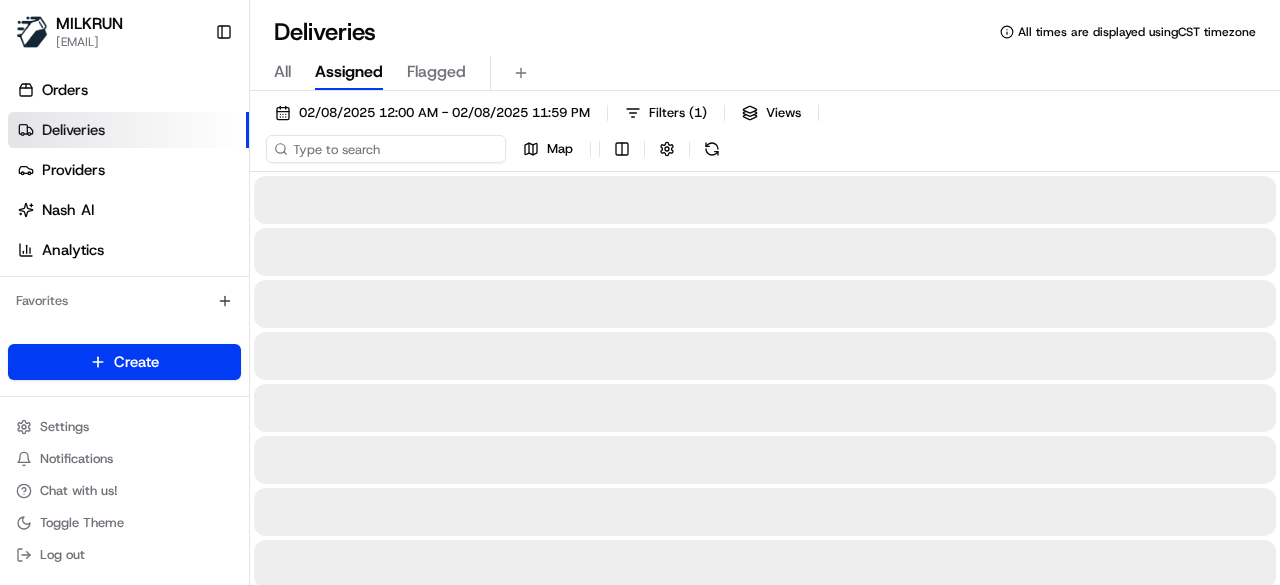 click on "02/08/2025 12:00 AM - 02/08/2025 11:59 PM Filters ( 1 ) Views Map" at bounding box center [765, 135] 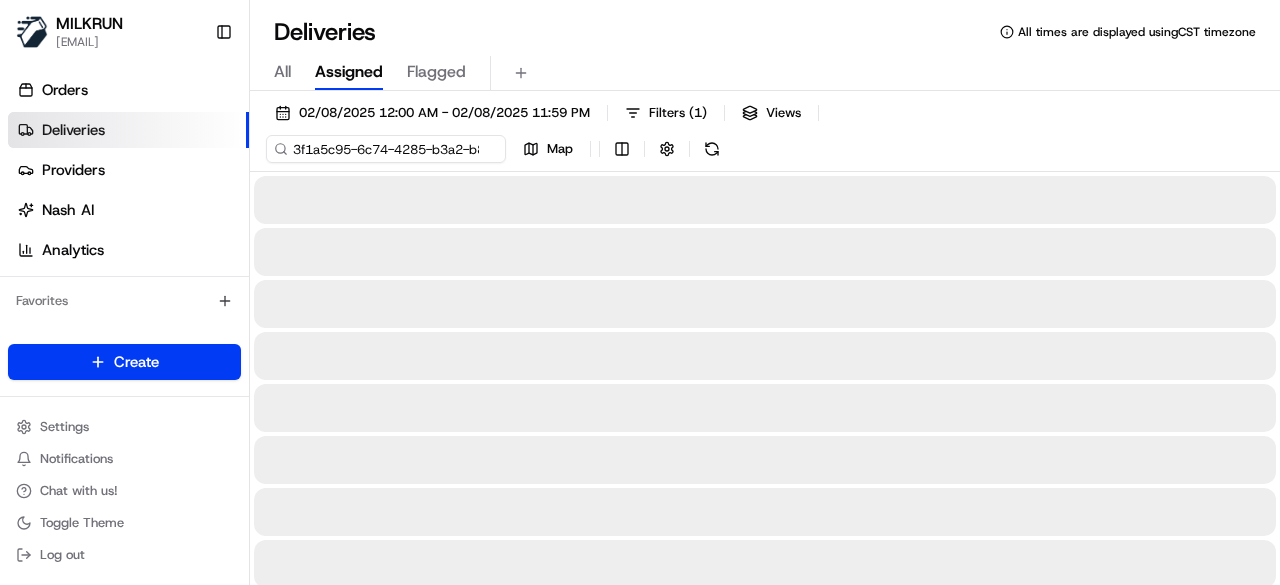 scroll, scrollTop: 0, scrollLeft: 94, axis: horizontal 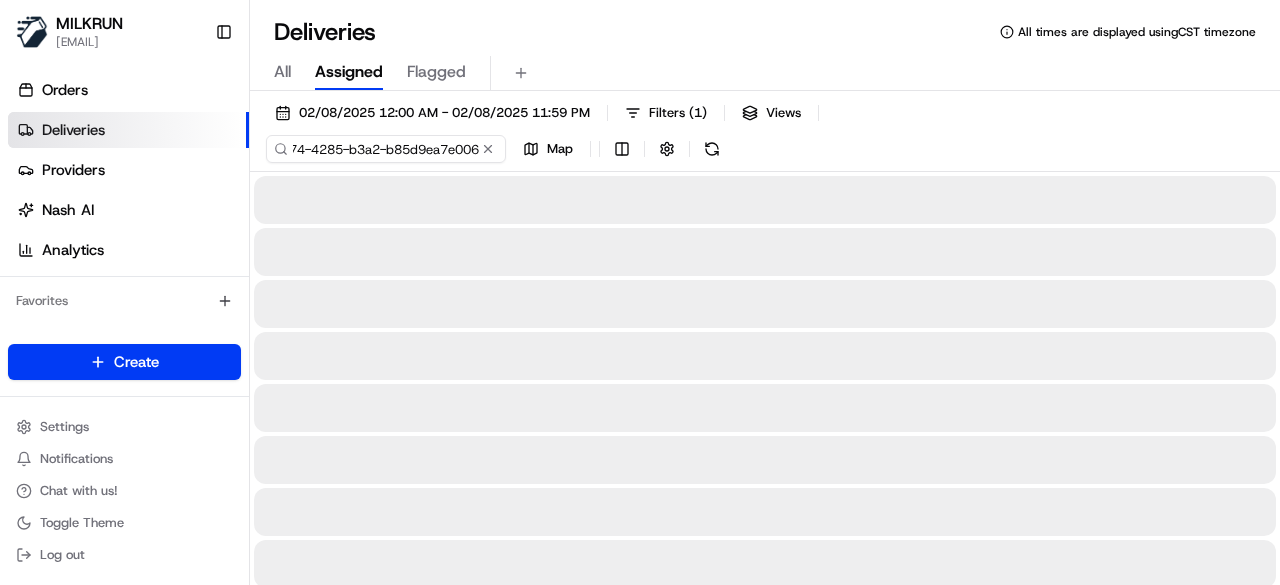 type on "3f1a5c95-6c74-4285-b3a2-b85d9ea7e006" 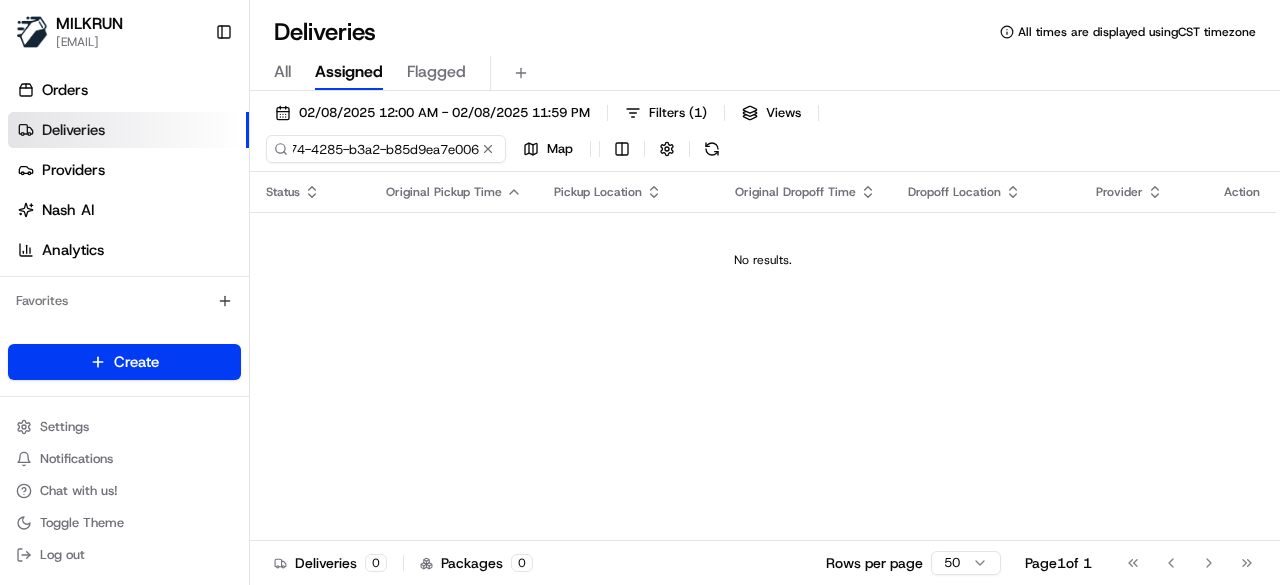 scroll, scrollTop: 0, scrollLeft: 0, axis: both 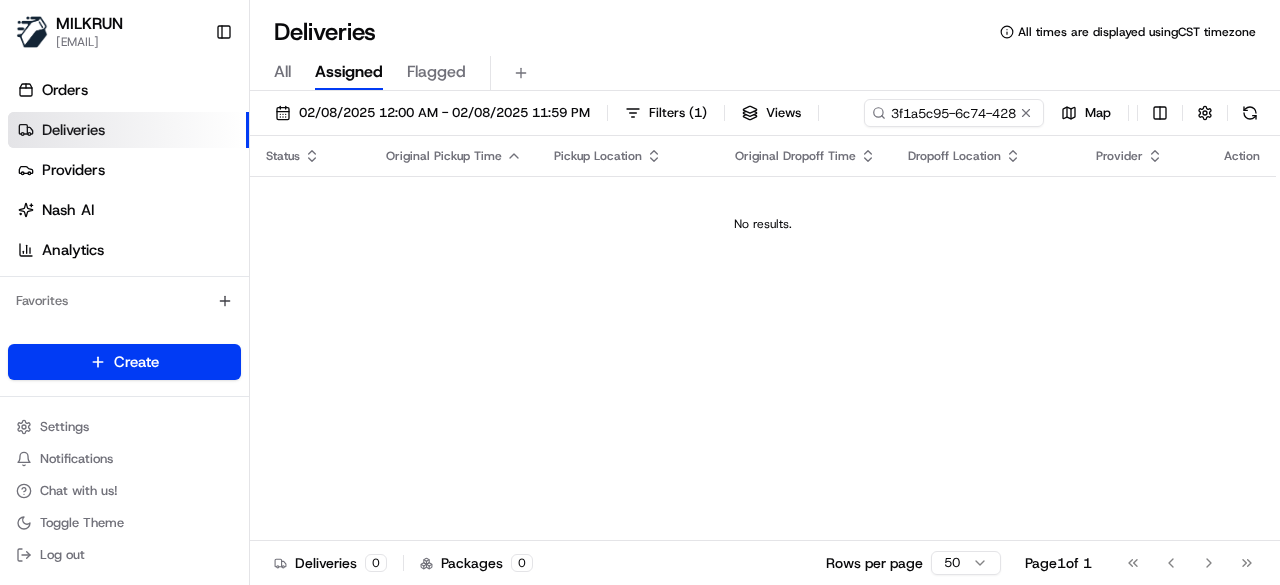 click on "Deliveries" at bounding box center (128, 130) 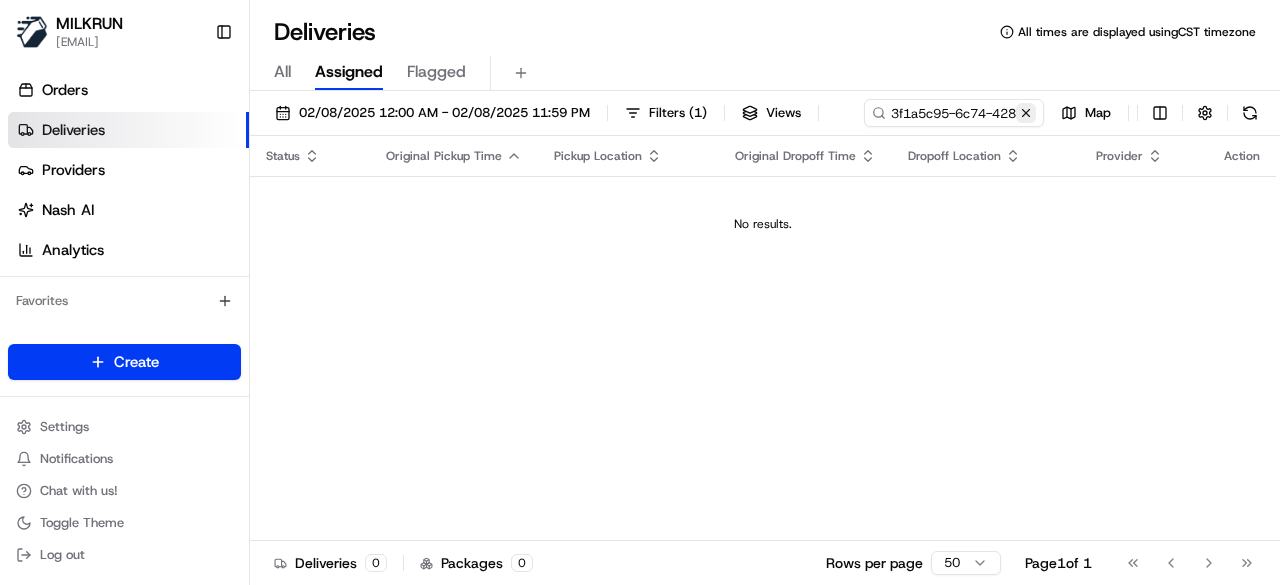 click at bounding box center (1026, 113) 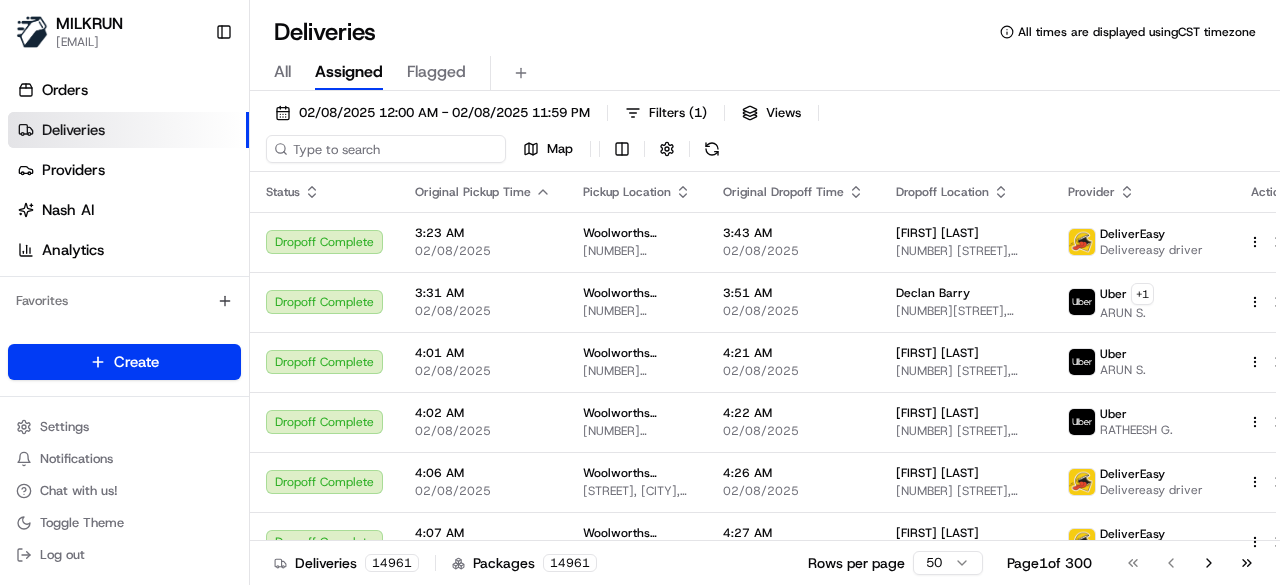 click on "02/08/2025 12:00 AM - 02/08/2025 11:59 PM Filters ( 1 ) Views Map" at bounding box center (765, 135) 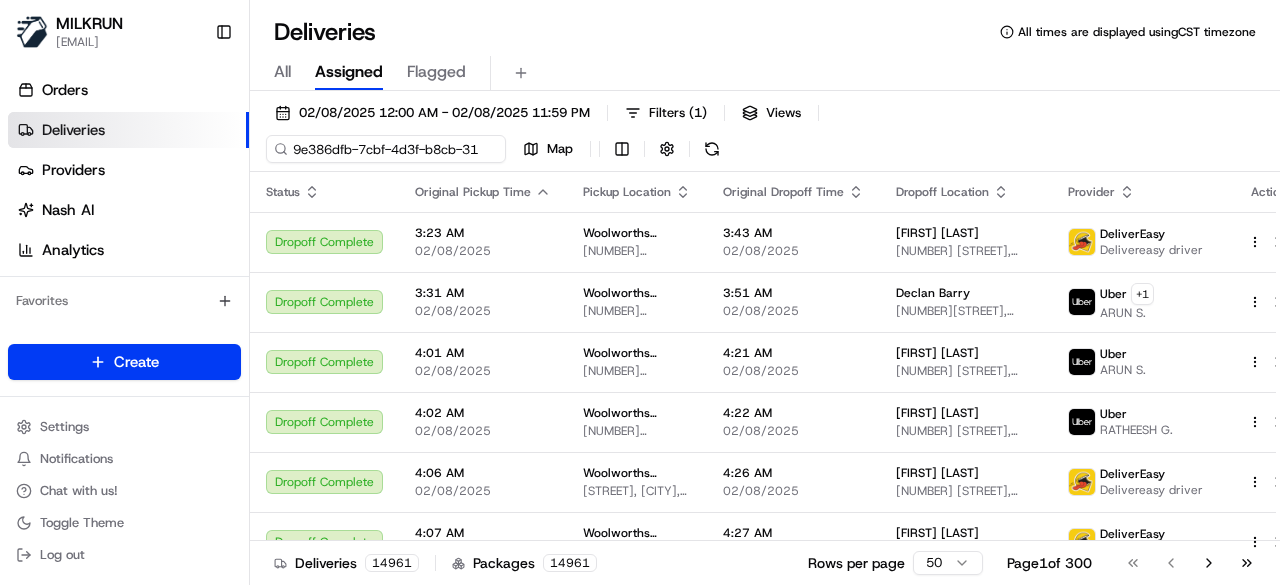 scroll, scrollTop: 0, scrollLeft: 87, axis: horizontal 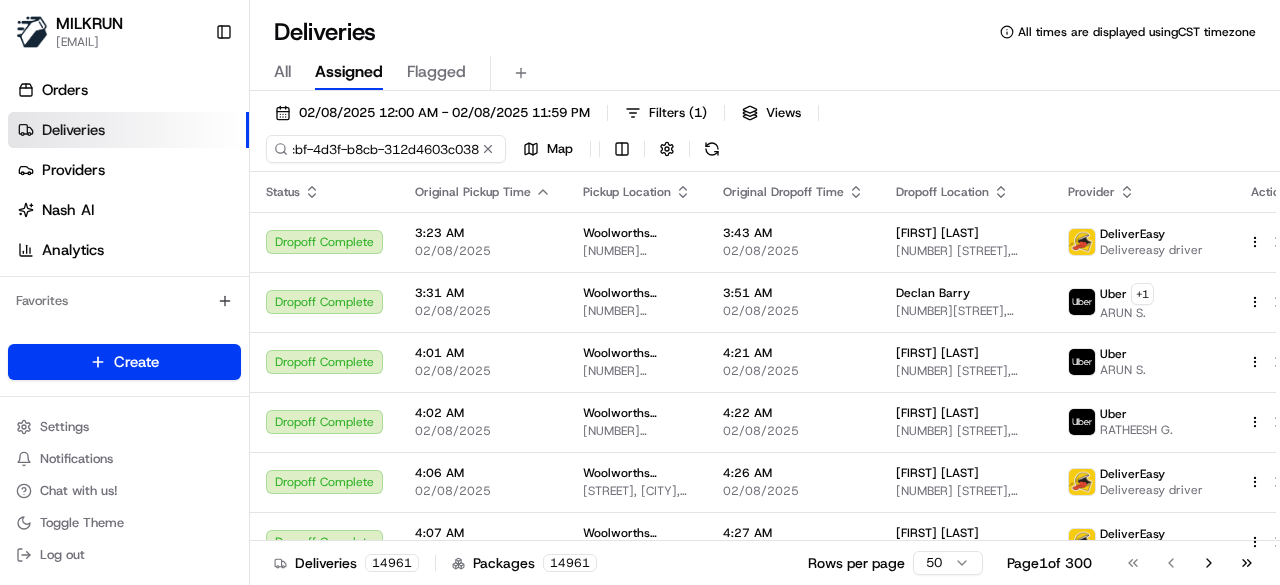 type on "9e386dfb-7cbf-4d3f-b8cb-312d4603c038" 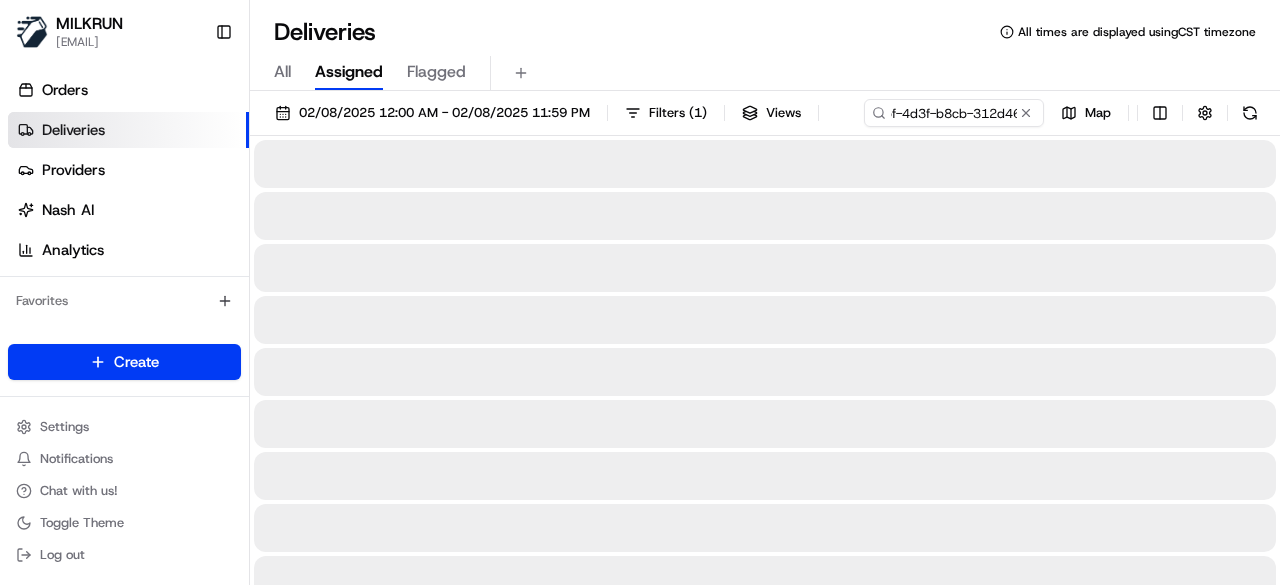scroll, scrollTop: 0, scrollLeft: 0, axis: both 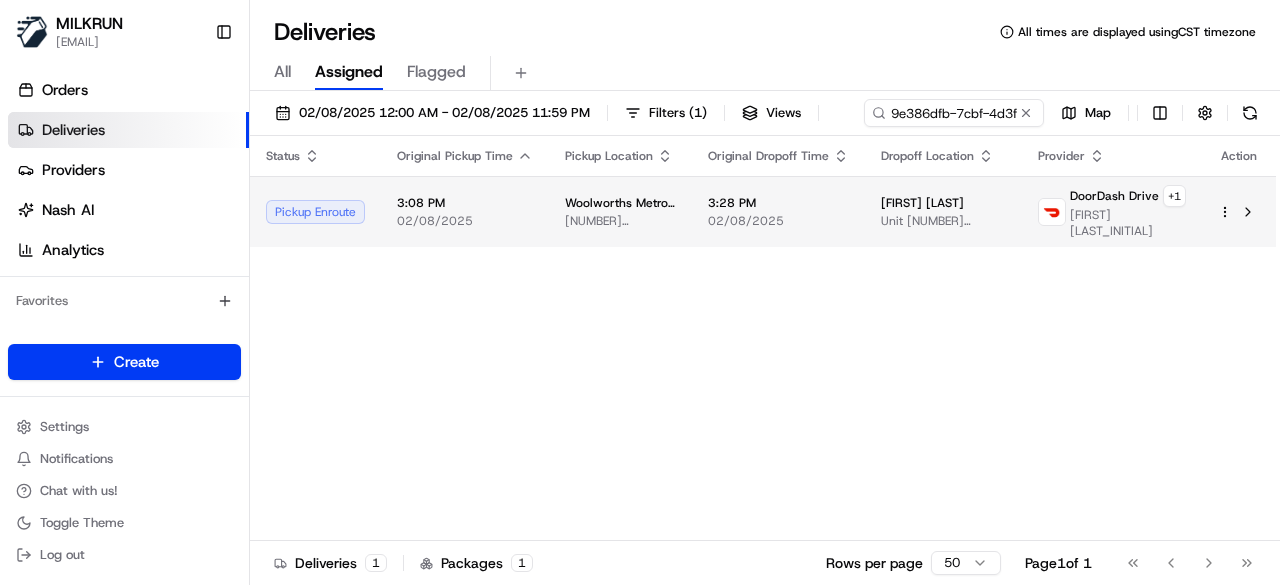 click on "1 Crewe Pl, Rosebery, NSW 2018, AU" at bounding box center [620, 221] 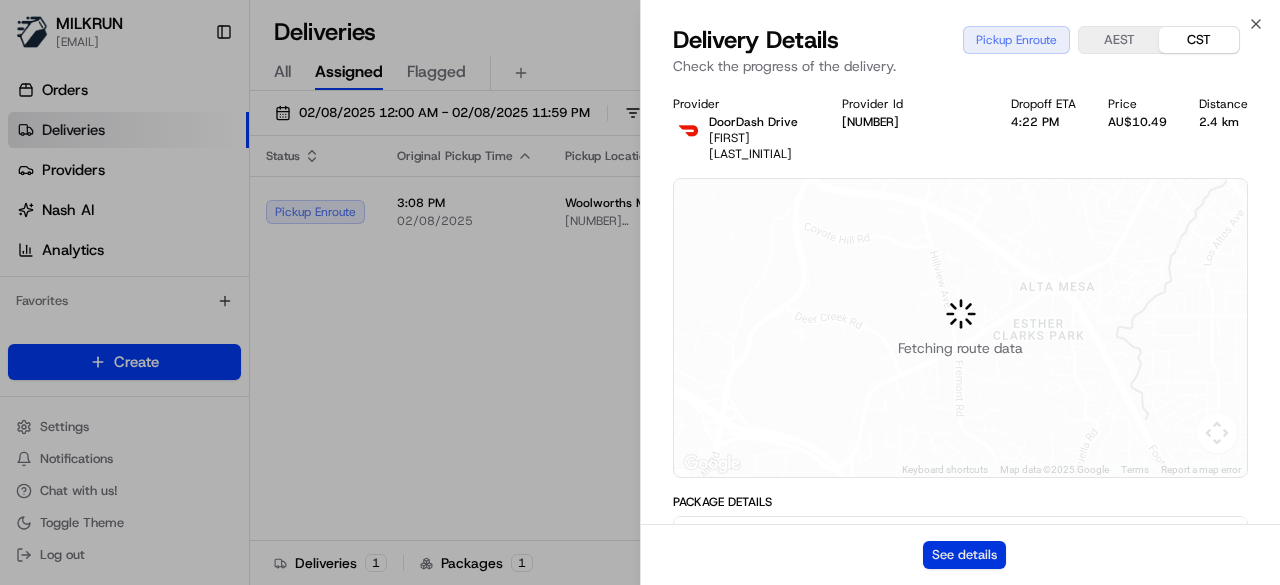 click on "See details" at bounding box center [964, 555] 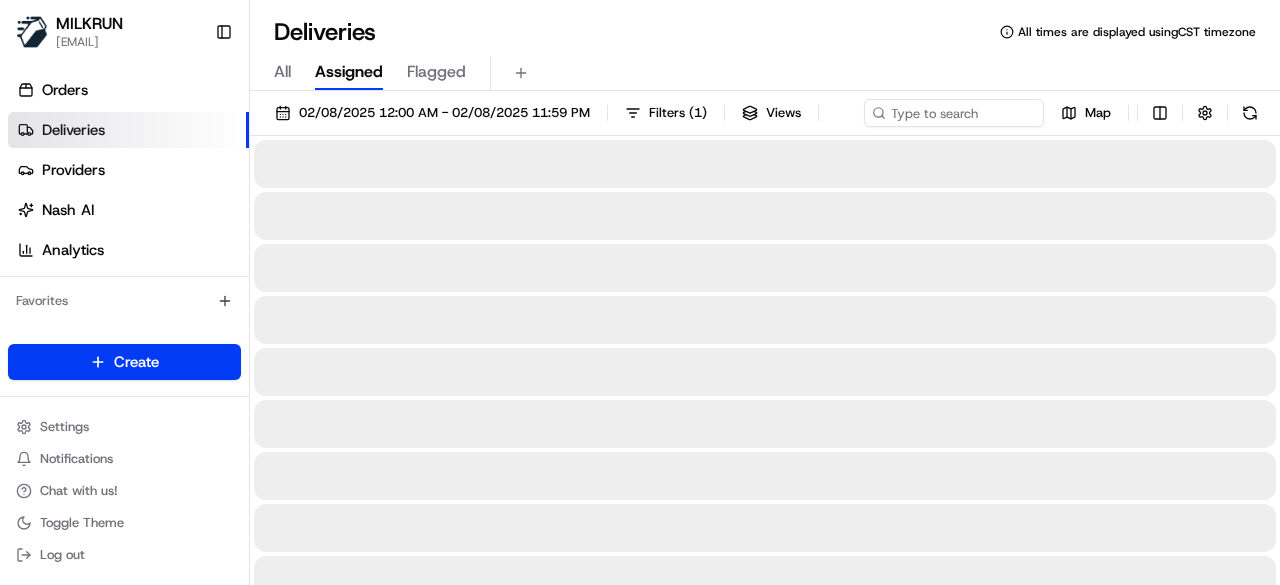 scroll, scrollTop: 0, scrollLeft: 0, axis: both 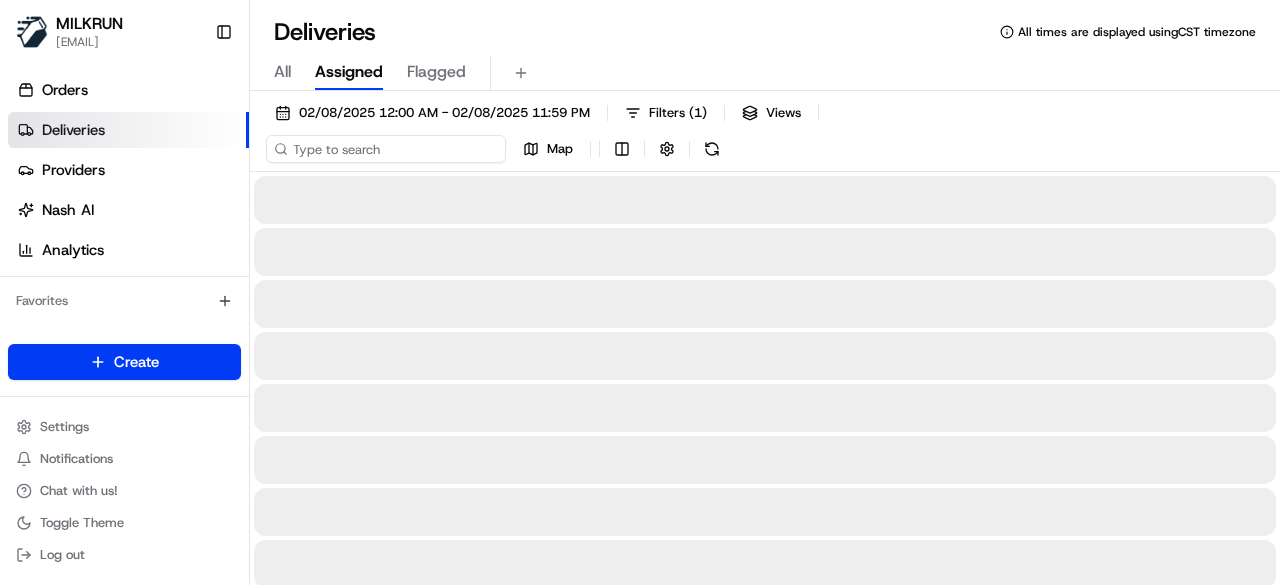 click on "02/08/2025 12:00 AM - 02/08/2025 11:59 PM Filters ( 1 ) Views Map" at bounding box center (765, 135) 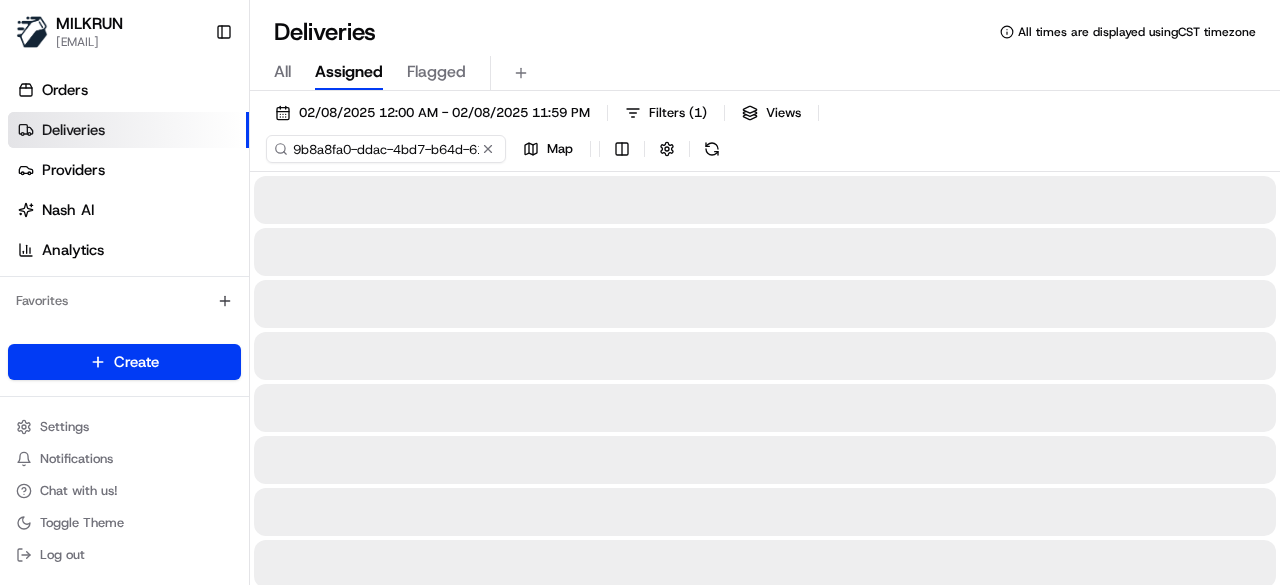 scroll, scrollTop: 0, scrollLeft: 90, axis: horizontal 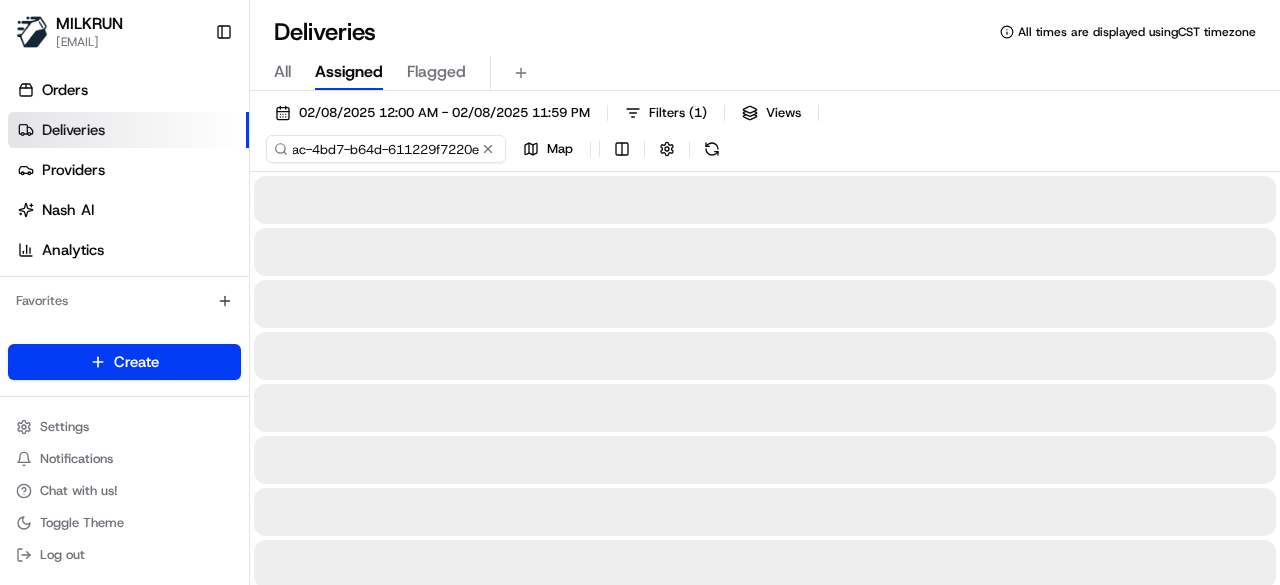 type on "9b8a8fa0-ddac-4bd7-b64d-611229f7220e" 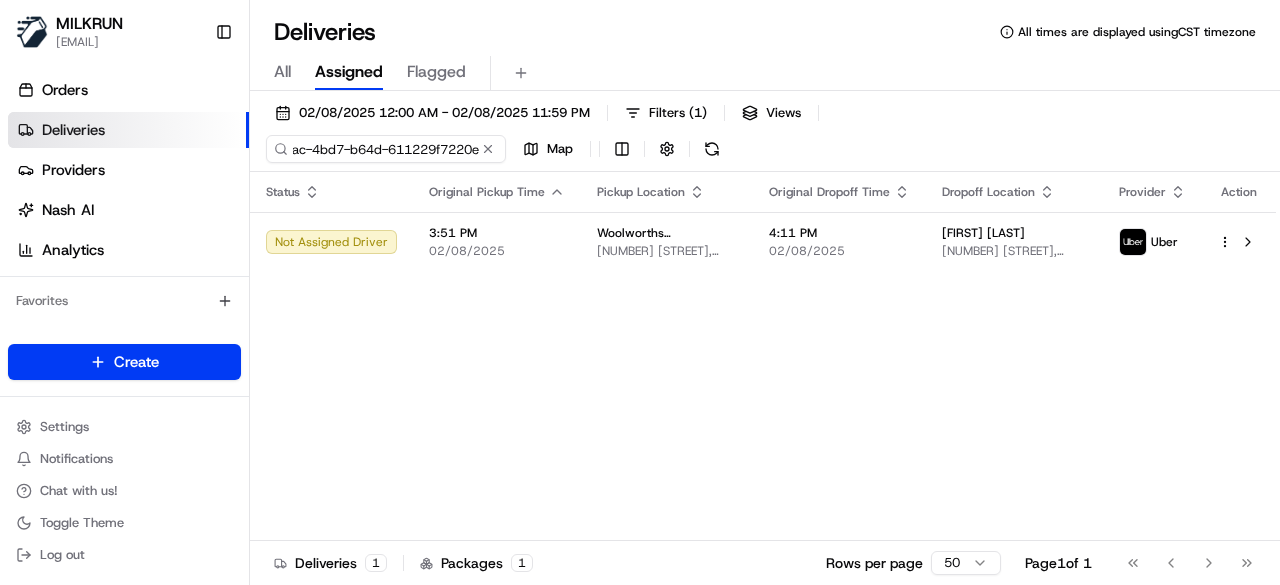 scroll, scrollTop: 0, scrollLeft: 0, axis: both 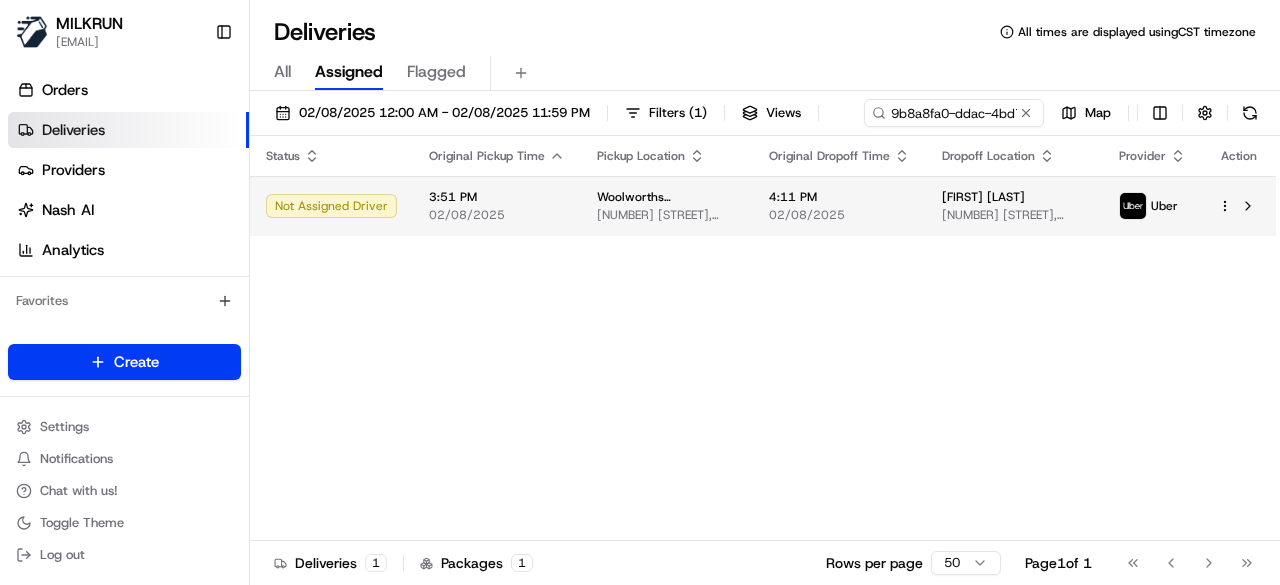 click on "Status Original Pickup Time Pickup Location Original Dropoff Time Dropoff Location Provider Action Not Assigned Driver 3:51 PM 02/08/2025 Woolworths Supermarket AU - Bayswater 659 Mountain Hwy, Bayswater, VIC 3153, AU 4:11 PM 02/08/2025 Shania fraser 4 Harris Grove, Bayswater, VIC 3153, AU Uber" at bounding box center [763, 338] 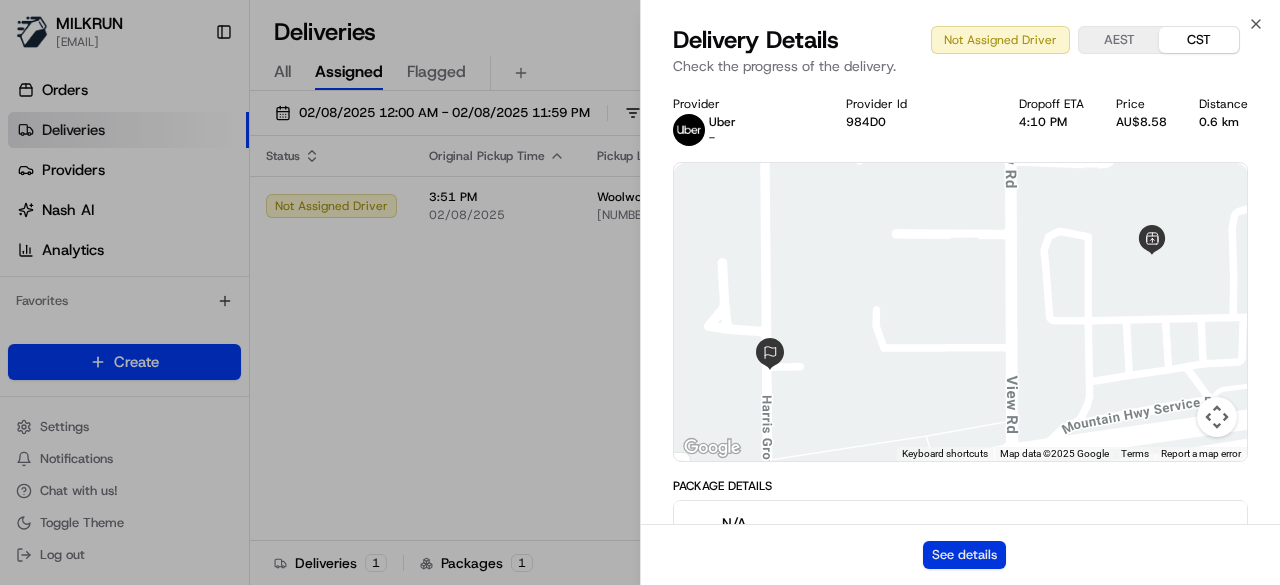 click on "See details" at bounding box center (964, 555) 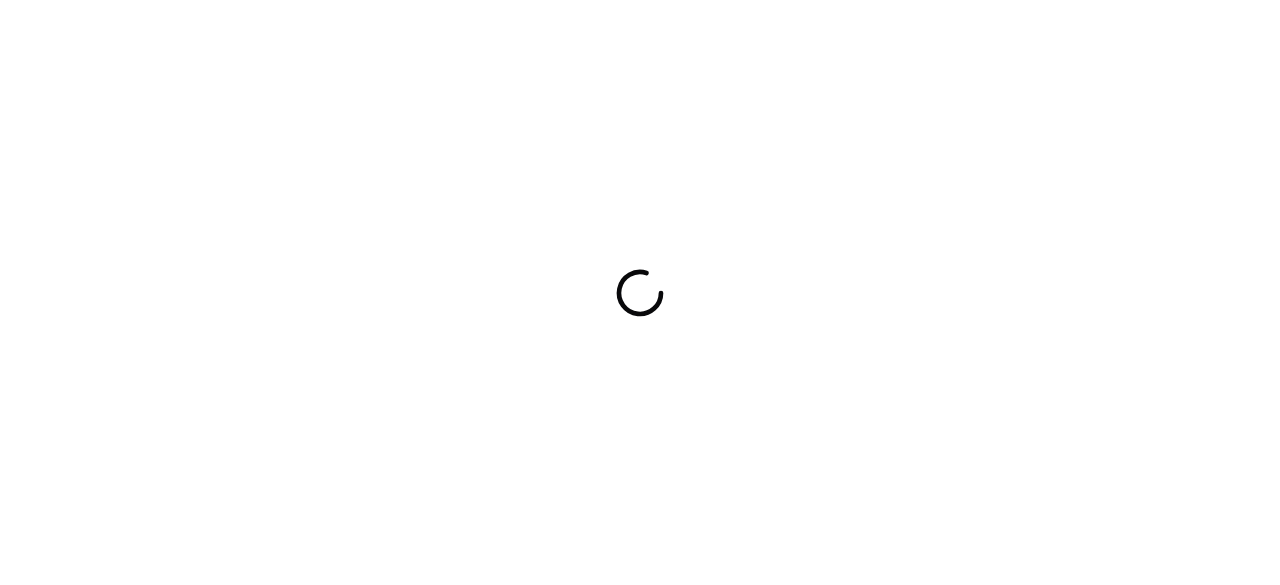 scroll, scrollTop: 0, scrollLeft: 0, axis: both 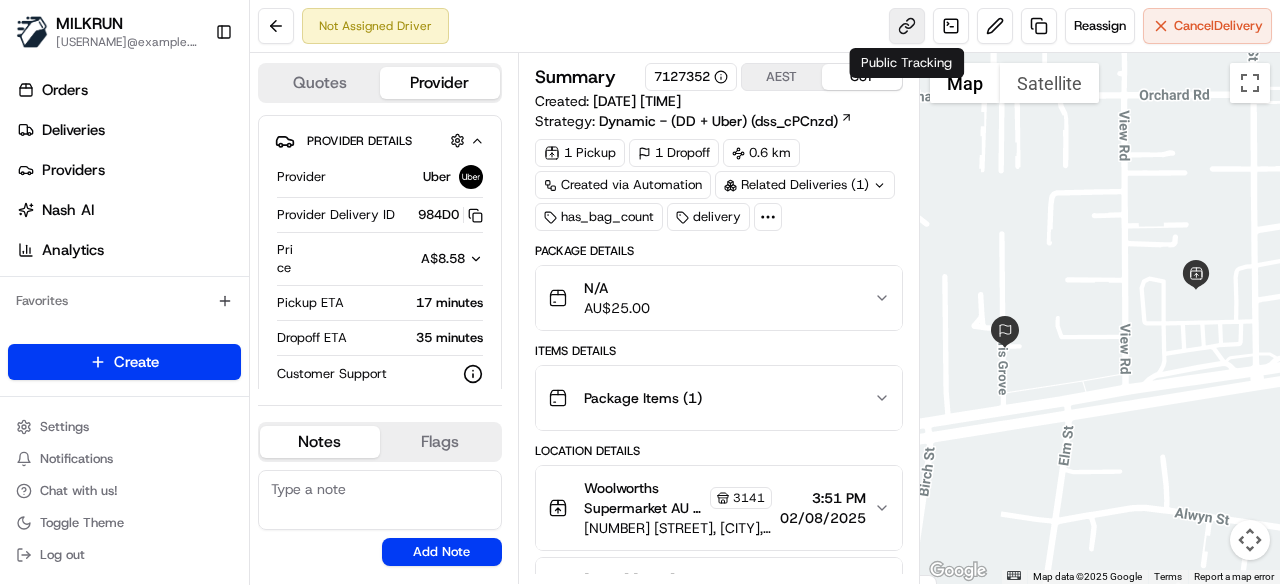 click at bounding box center [907, 26] 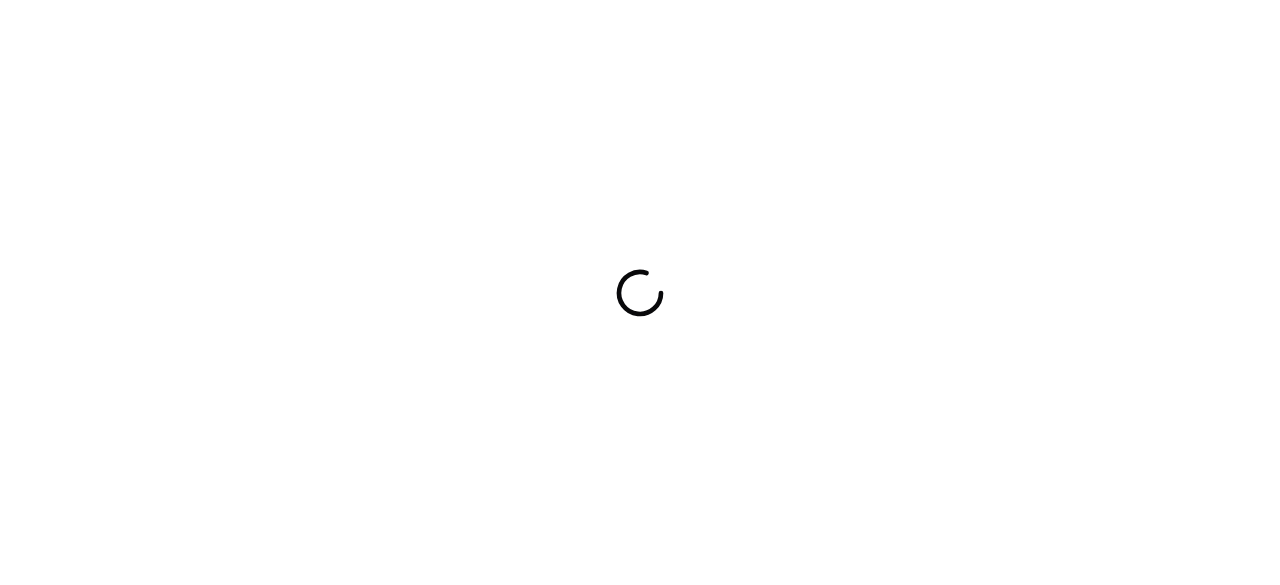 scroll, scrollTop: 0, scrollLeft: 0, axis: both 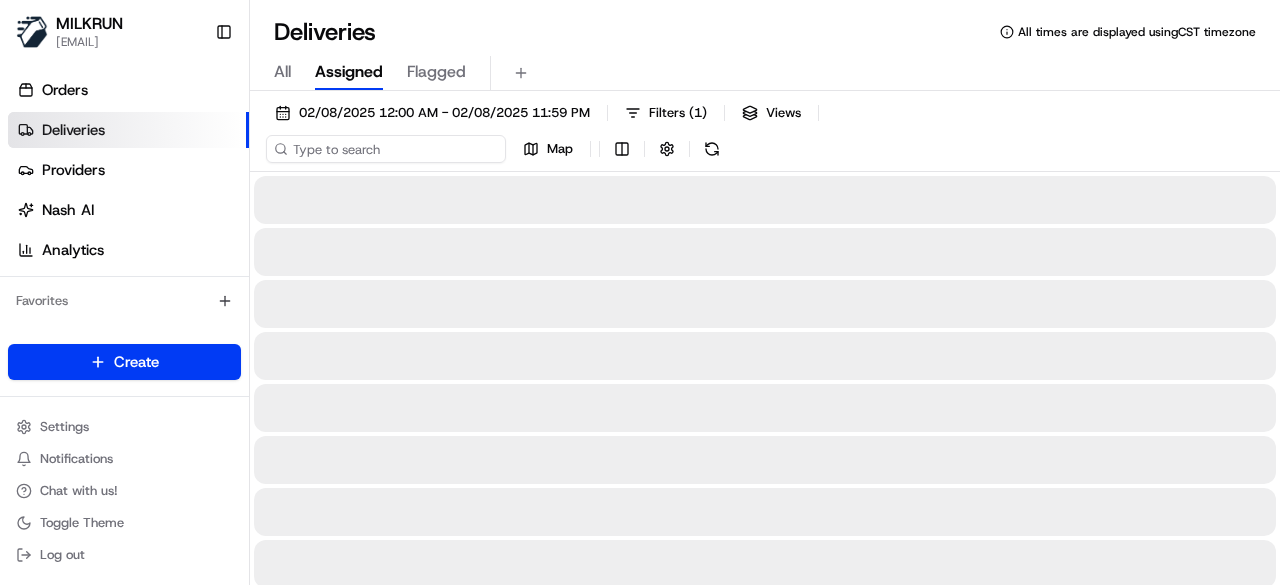 drag, startPoint x: 896, startPoint y: 108, endPoint x: 979, endPoint y: 156, distance: 95.880135 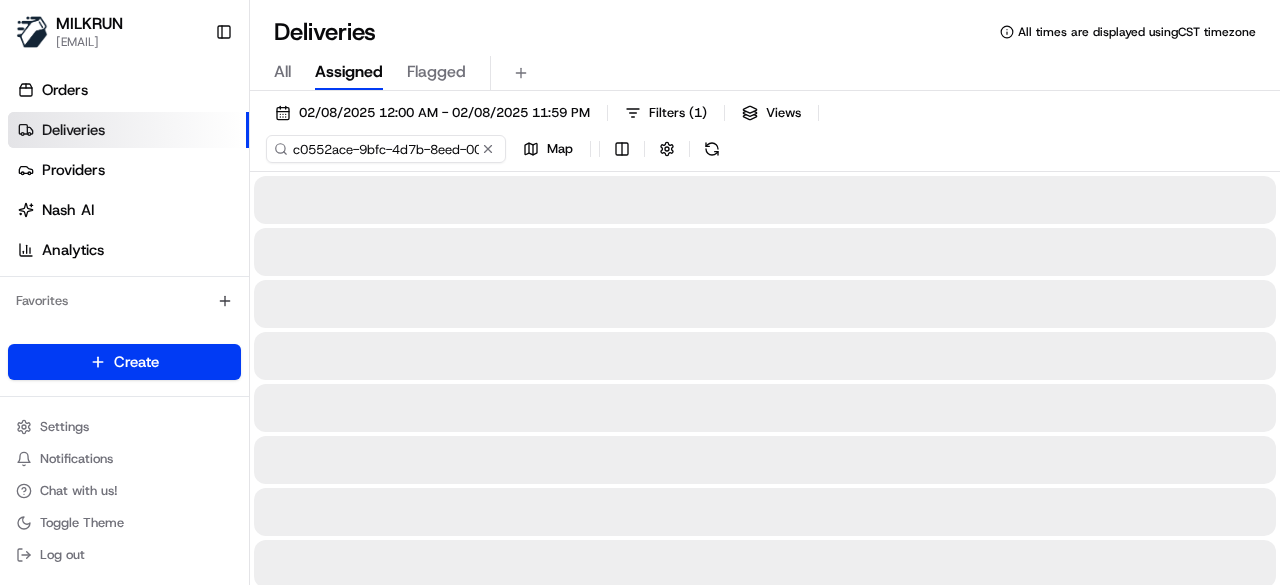 scroll, scrollTop: 0, scrollLeft: 85, axis: horizontal 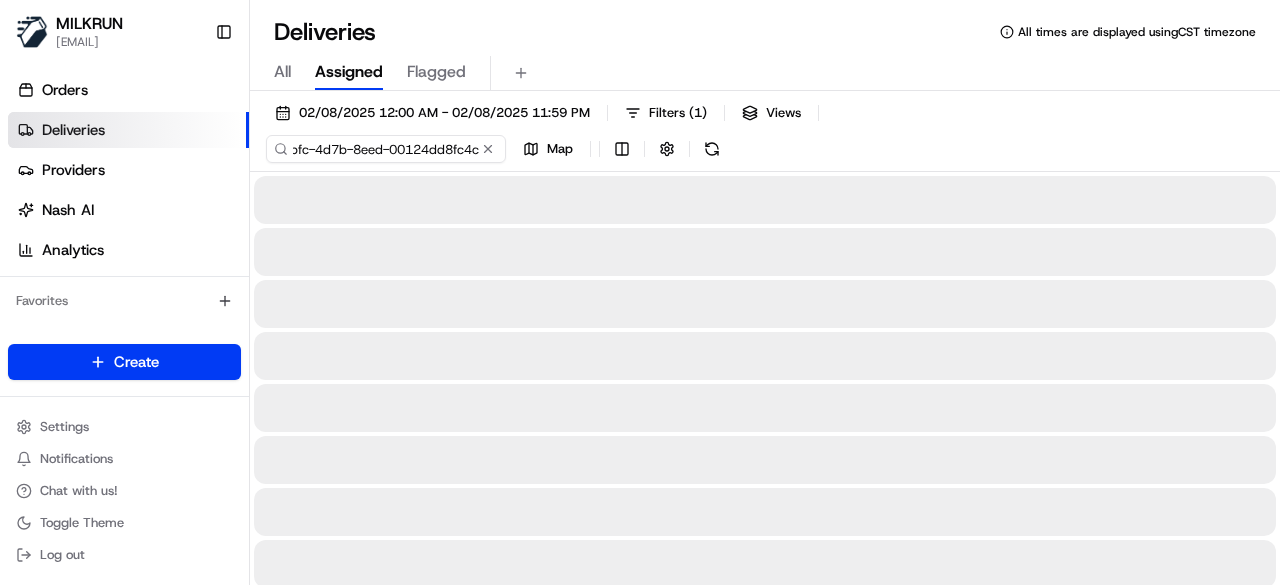 type on "c0552ace-9bfc-4d7b-8eed-00124dd8fc4c" 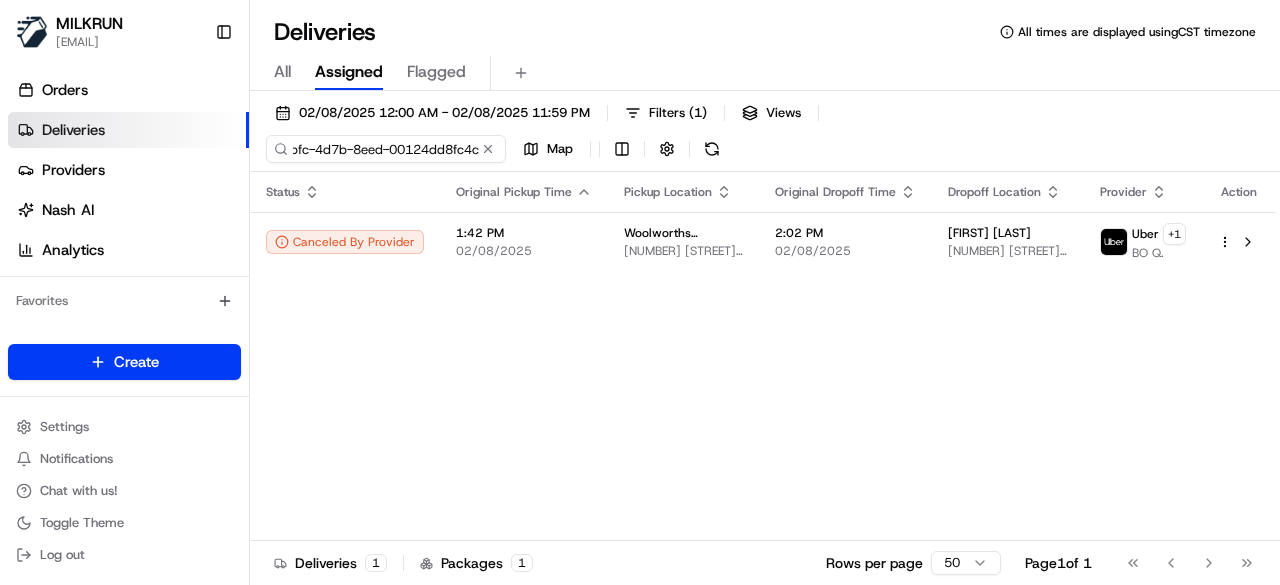 scroll, scrollTop: 0, scrollLeft: 0, axis: both 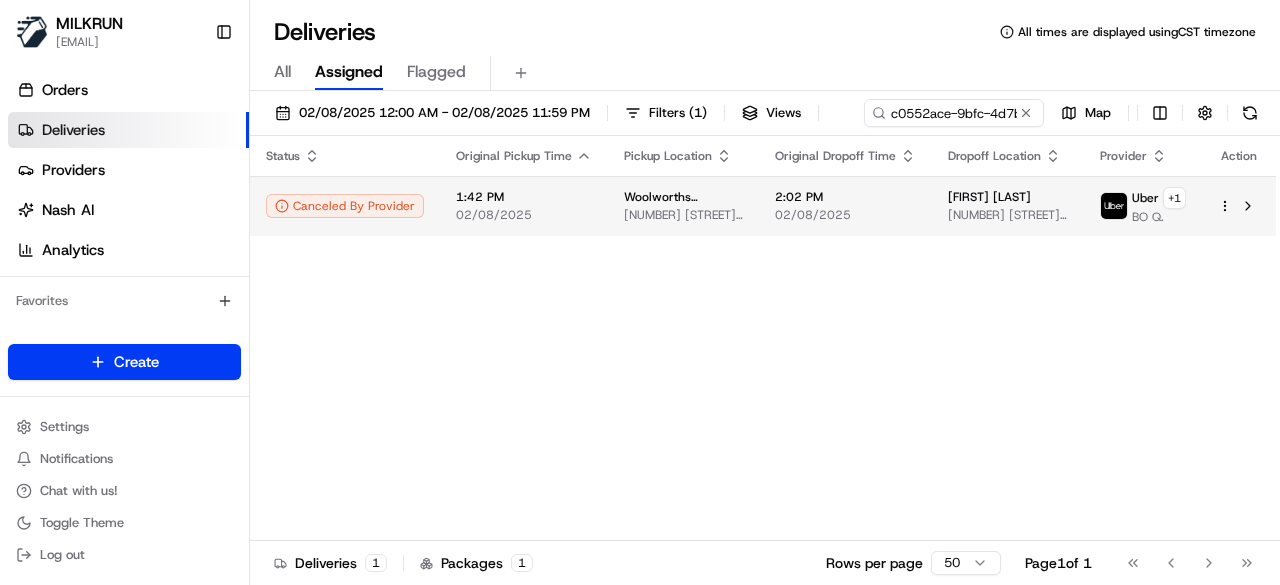 click on "Status Original Pickup Time Pickup Location Original Dropoff Time Dropoff Location Provider Action Canceled By Provider 1:42 PM 02/08/2025 Woolworths Supermarket AU - Bayswater 659 Mountain Hwy, Bayswater, VIC 3153, AU 2:02 PM 02/08/2025 Shania fraser 4 Harris Grove, Bayswater, VIC 3153, AU Uber + 1 BO Q." at bounding box center [763, 338] 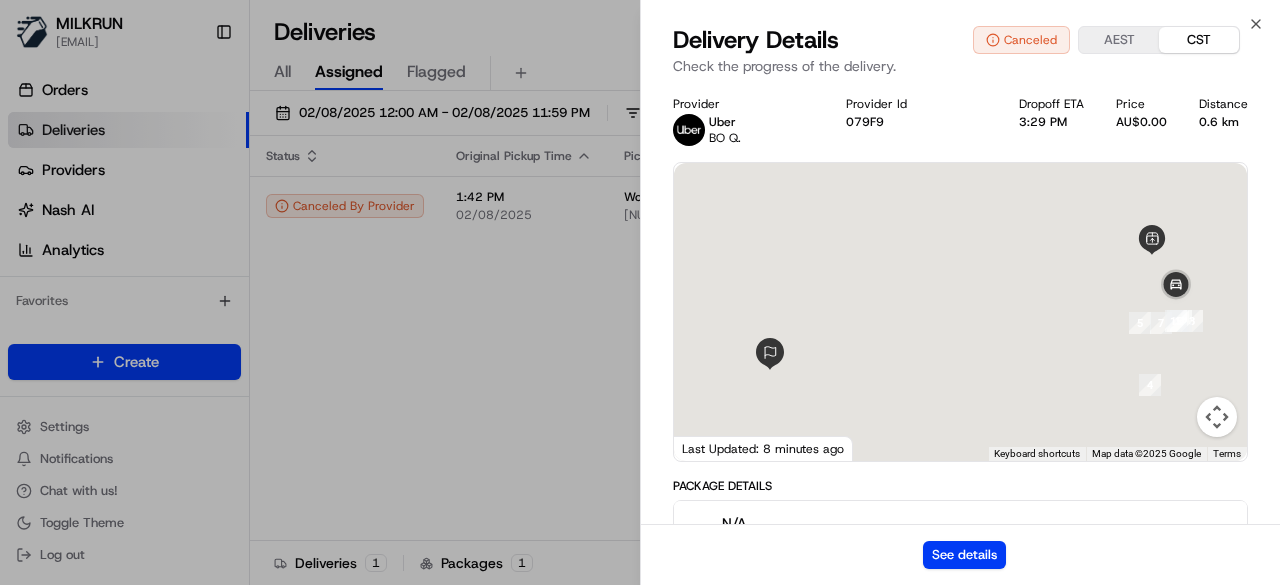 click on "See details" at bounding box center (960, 554) 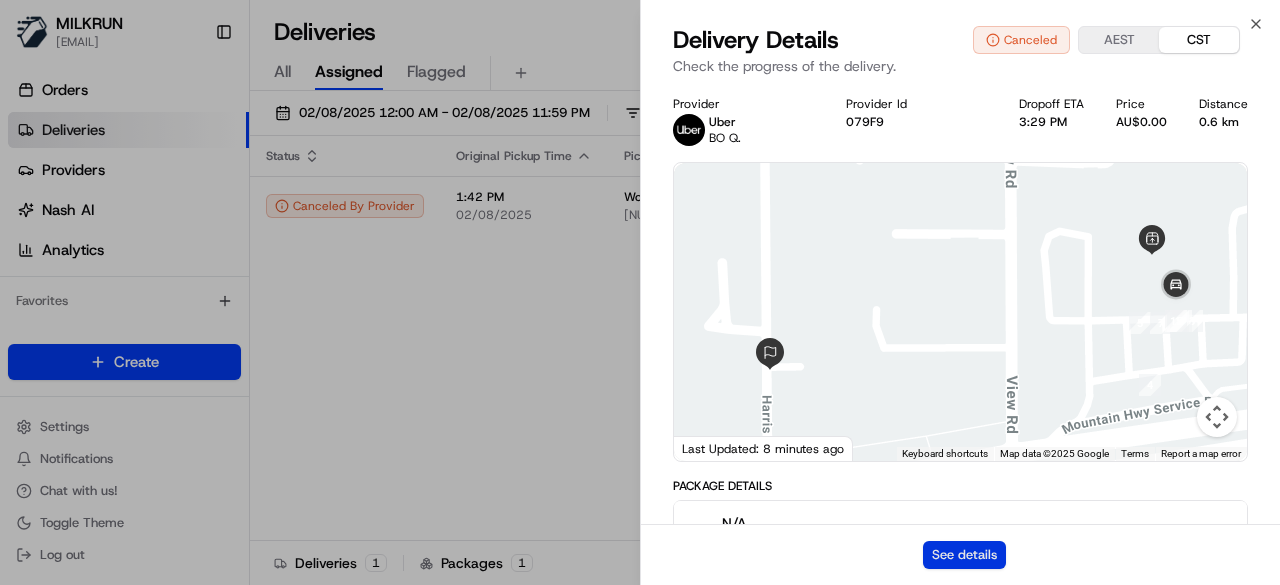 click on "See details" at bounding box center [964, 555] 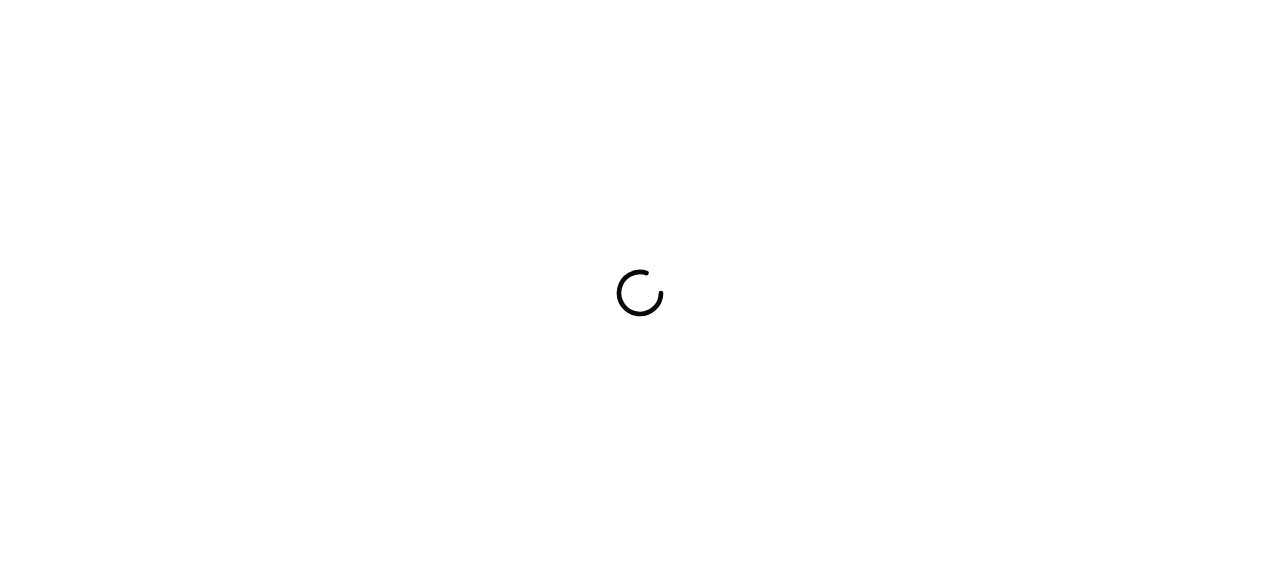 scroll, scrollTop: 0, scrollLeft: 0, axis: both 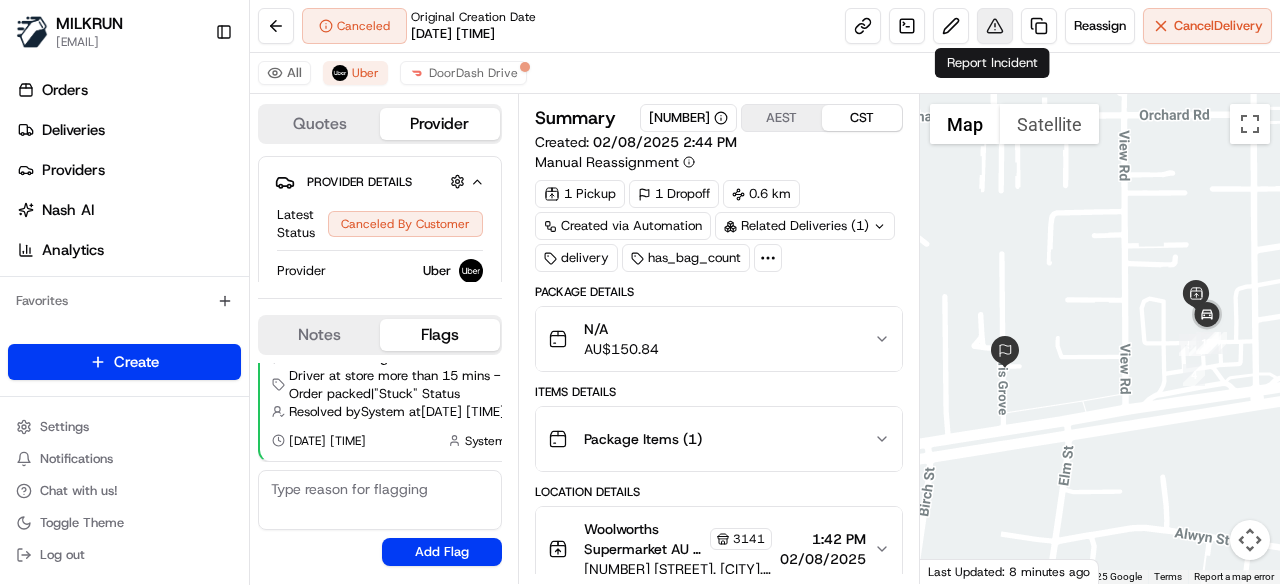 click at bounding box center (995, 26) 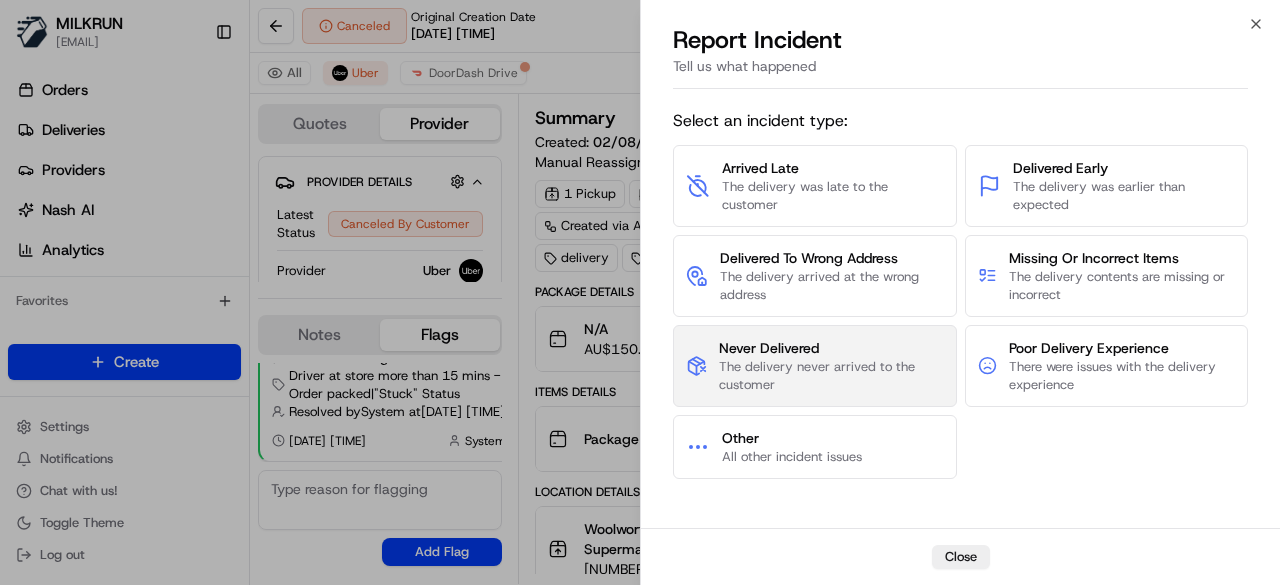 click on "The delivery never arrived to the customer" at bounding box center [831, 376] 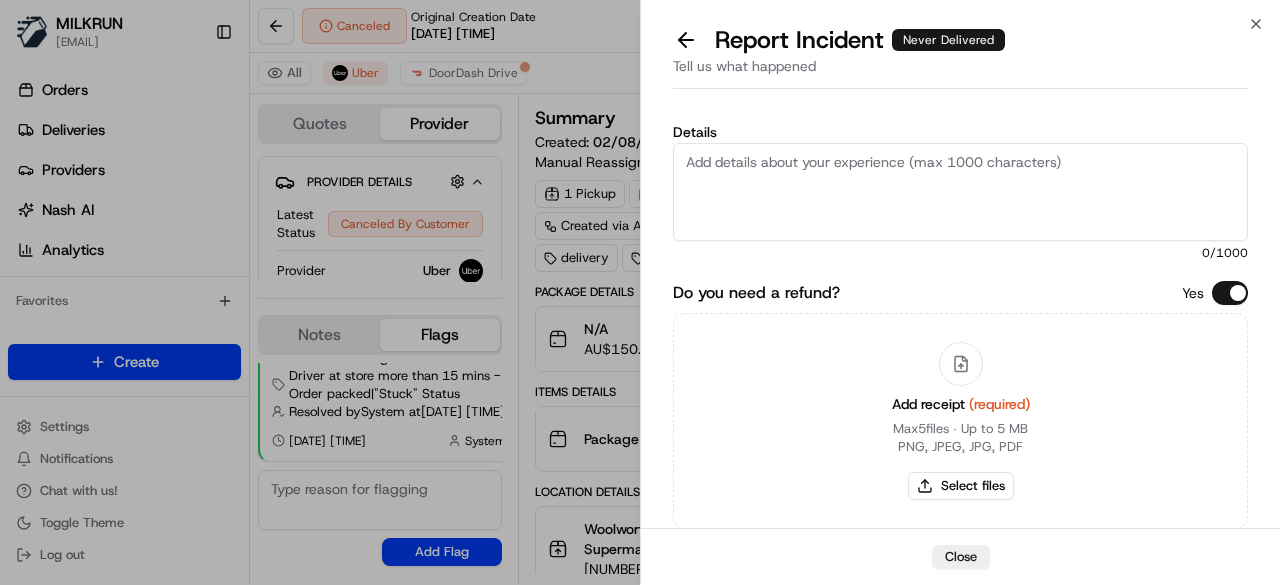 click on "Details" at bounding box center (960, 192) 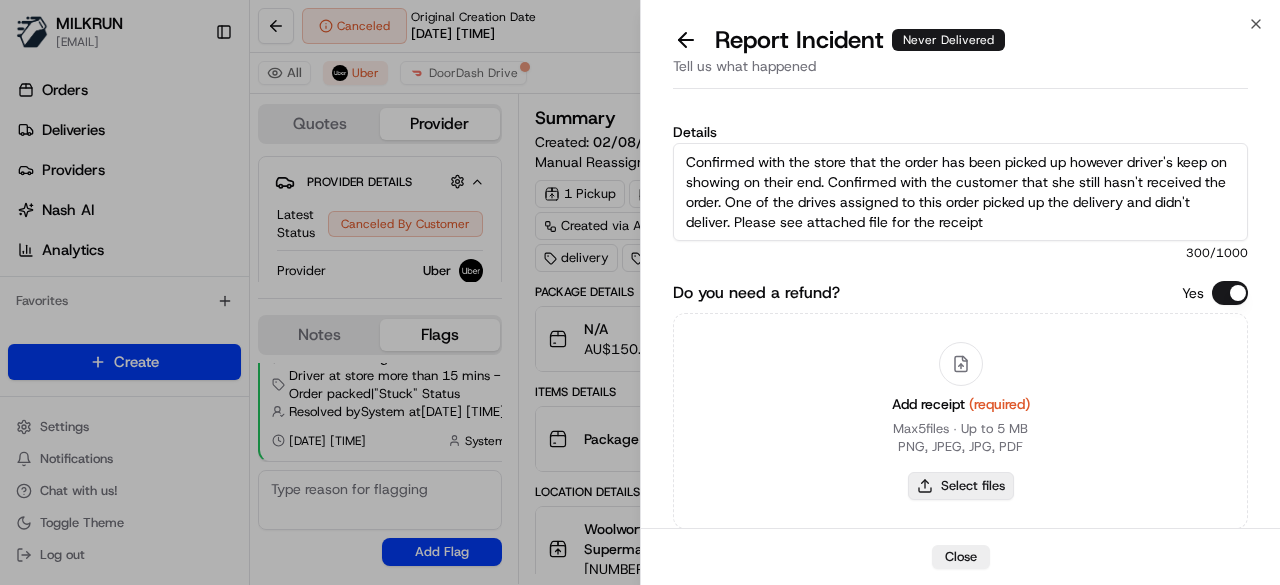 type on "Confirmed with the store that the order has been picked up however driver's keep on showing on their end. Confirmed with the customer that she still hasn't received the order. One of the drives assigned to this order picked up the delivery and didn't deliver. Please see attached file for the receipt" 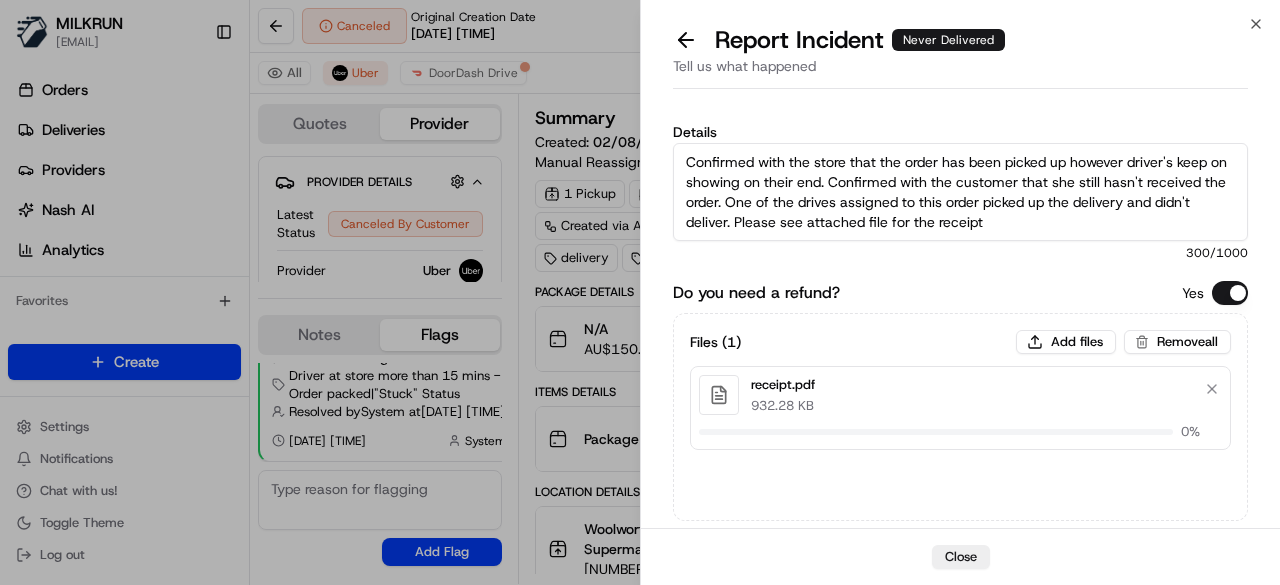 type 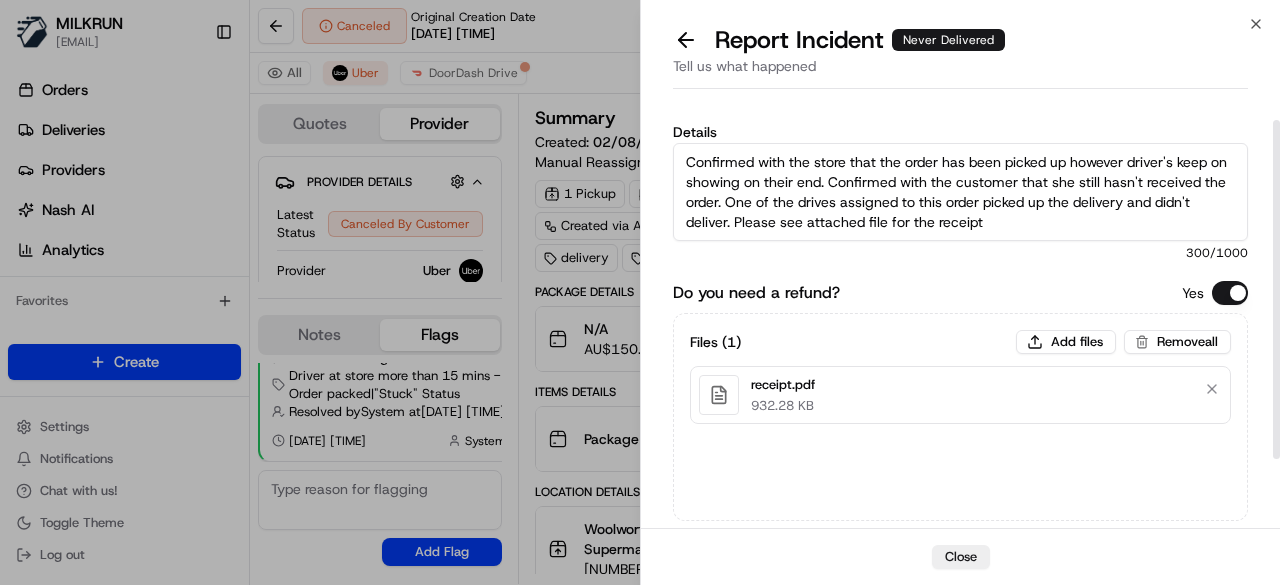 scroll, scrollTop: 119, scrollLeft: 0, axis: vertical 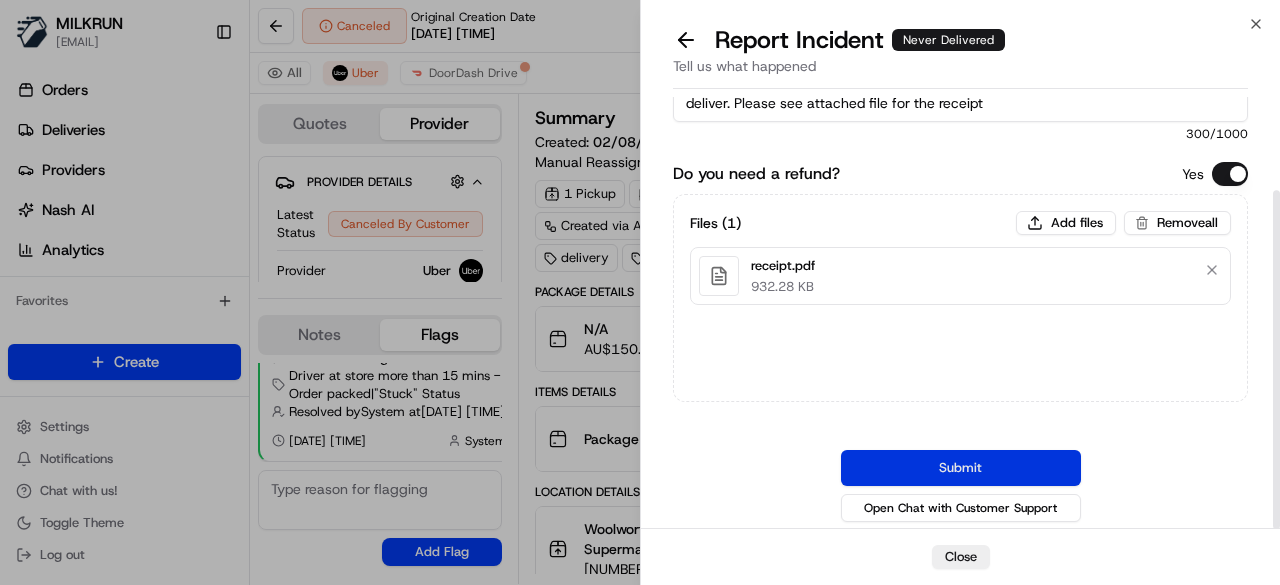 click on "Submit" at bounding box center [961, 468] 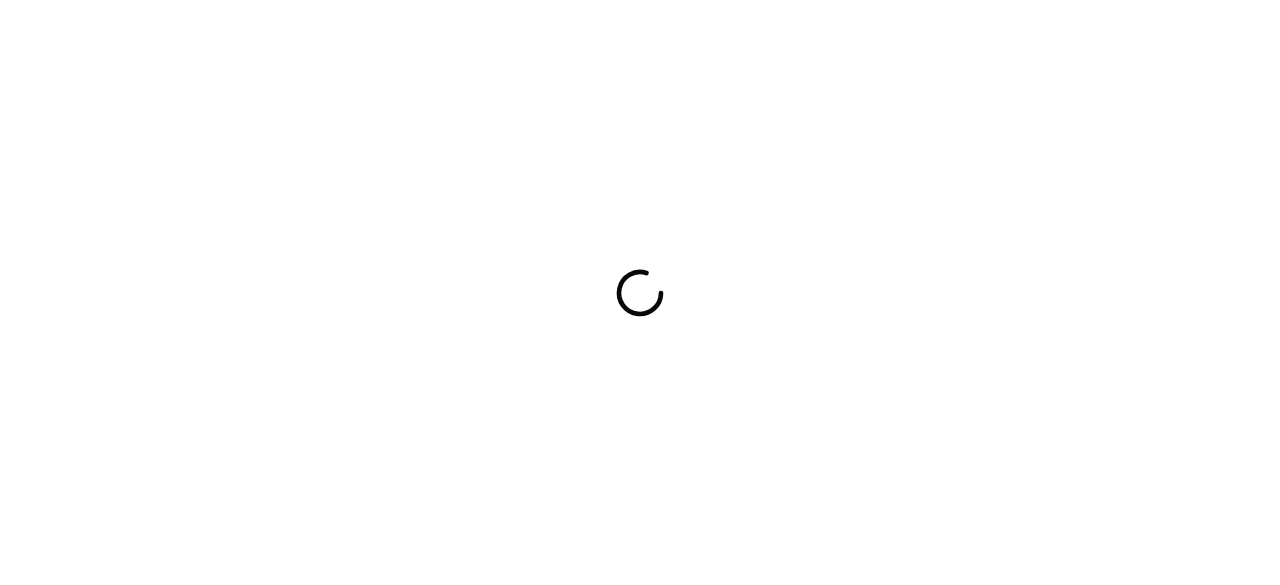 scroll, scrollTop: 0, scrollLeft: 0, axis: both 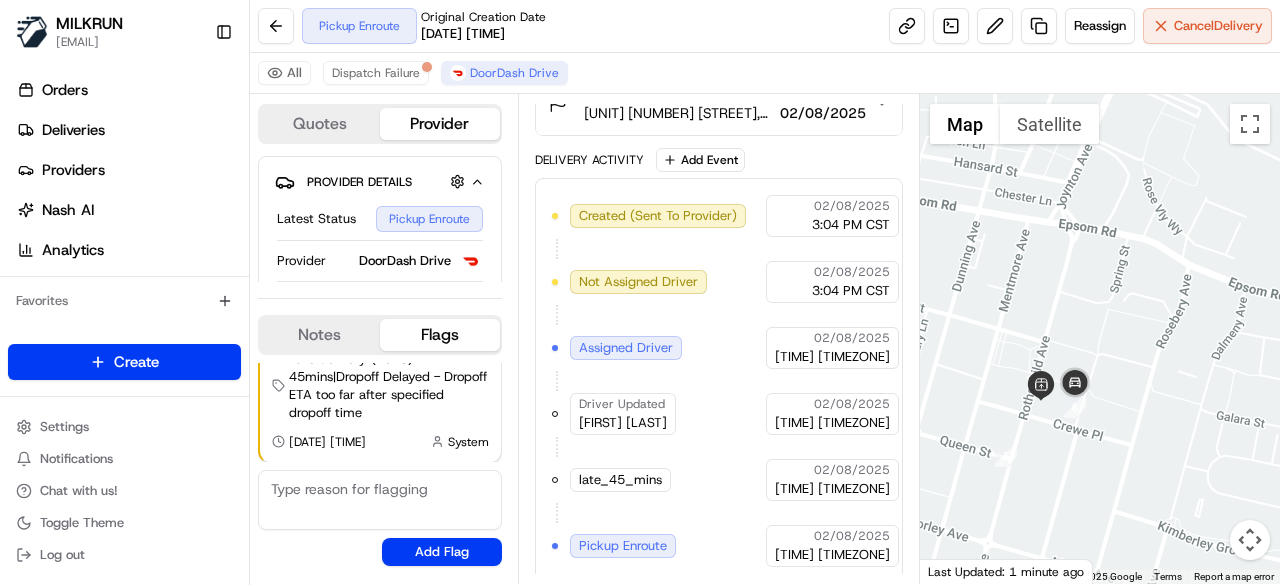 drag, startPoint x: 1070, startPoint y: 377, endPoint x: 1061, endPoint y: 433, distance: 56.718605 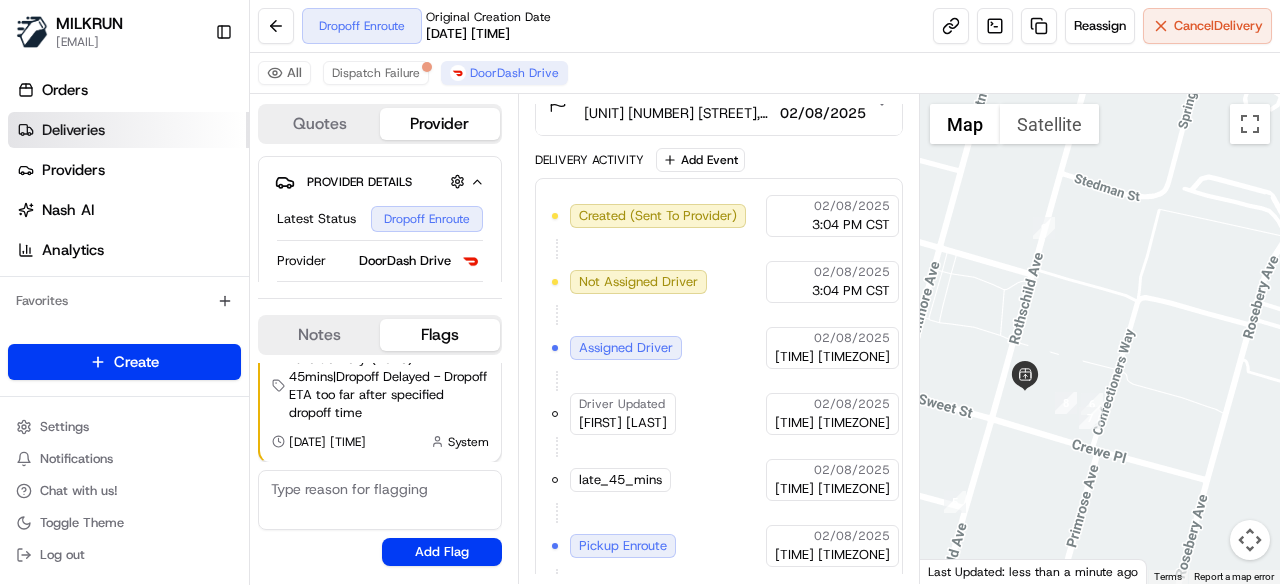 click on "Deliveries" at bounding box center [73, 130] 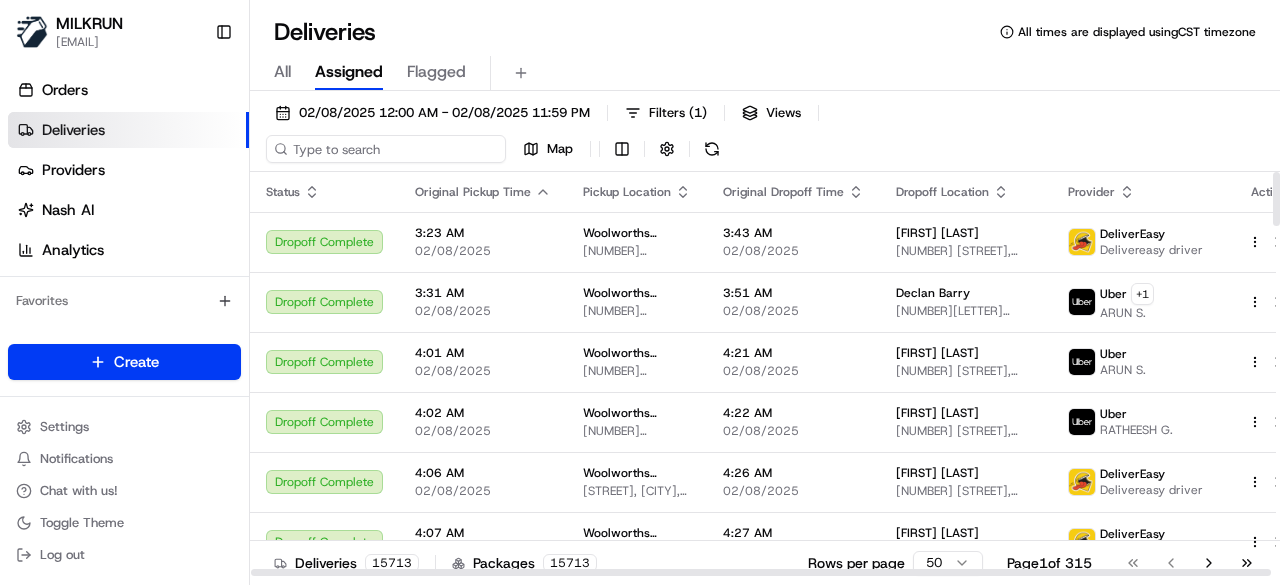 click on "02/08/2025 12:00 AM - 02/08/2025 11:59 PM Filters ( 1 ) Views Map" at bounding box center [765, 135] 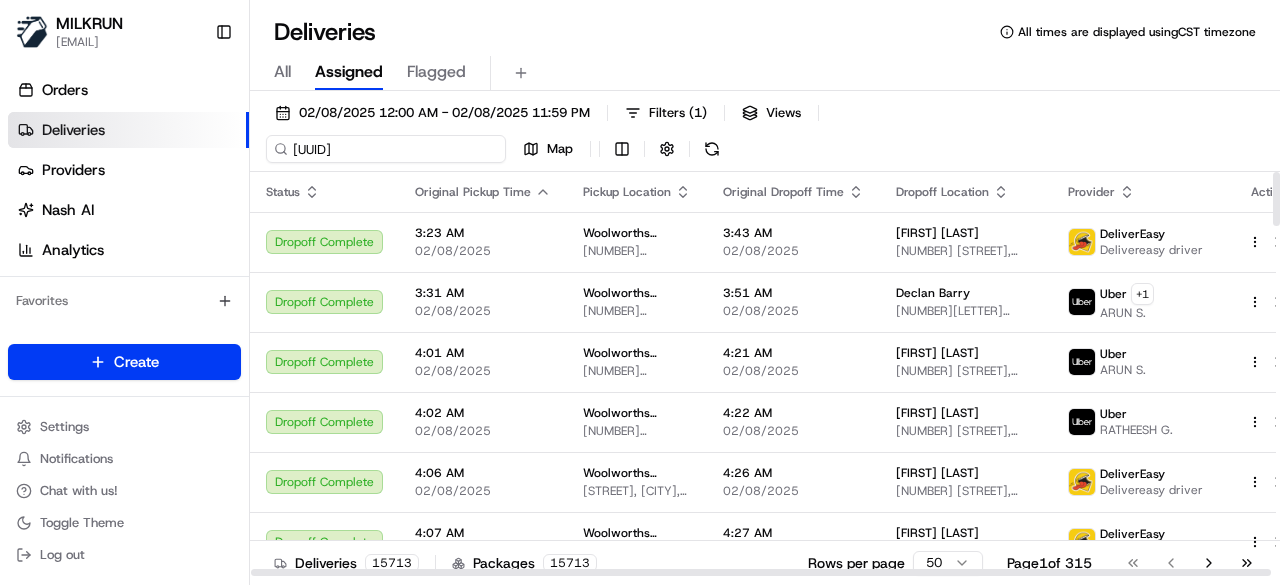 scroll, scrollTop: 0, scrollLeft: 84, axis: horizontal 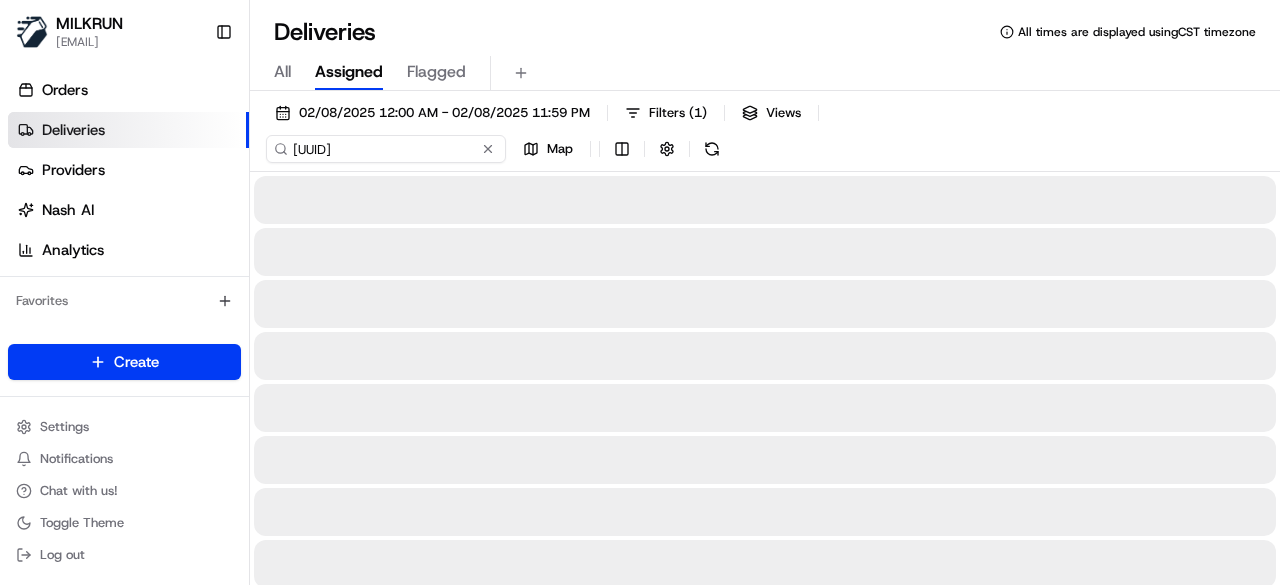 type on "4c78eda7-74dd-40fa-8ad5-9b16f256afd9" 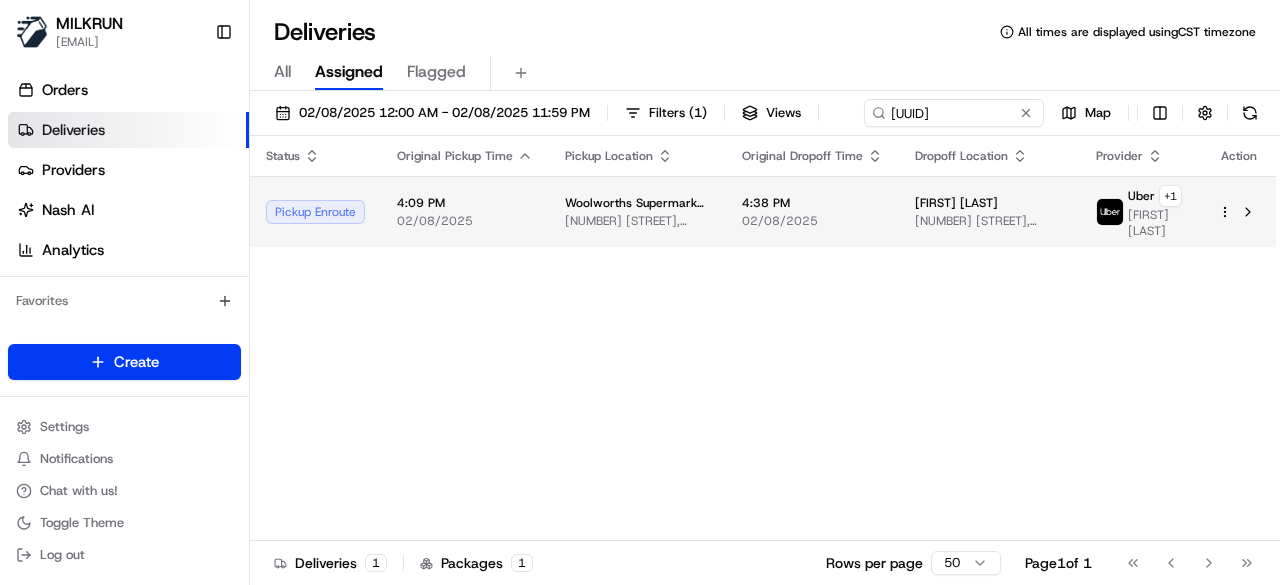 click on "Woolworths Supermarket AU - Floreat 1 Howtree Pl, Floreat, WA 6014, AU" at bounding box center (637, 211) 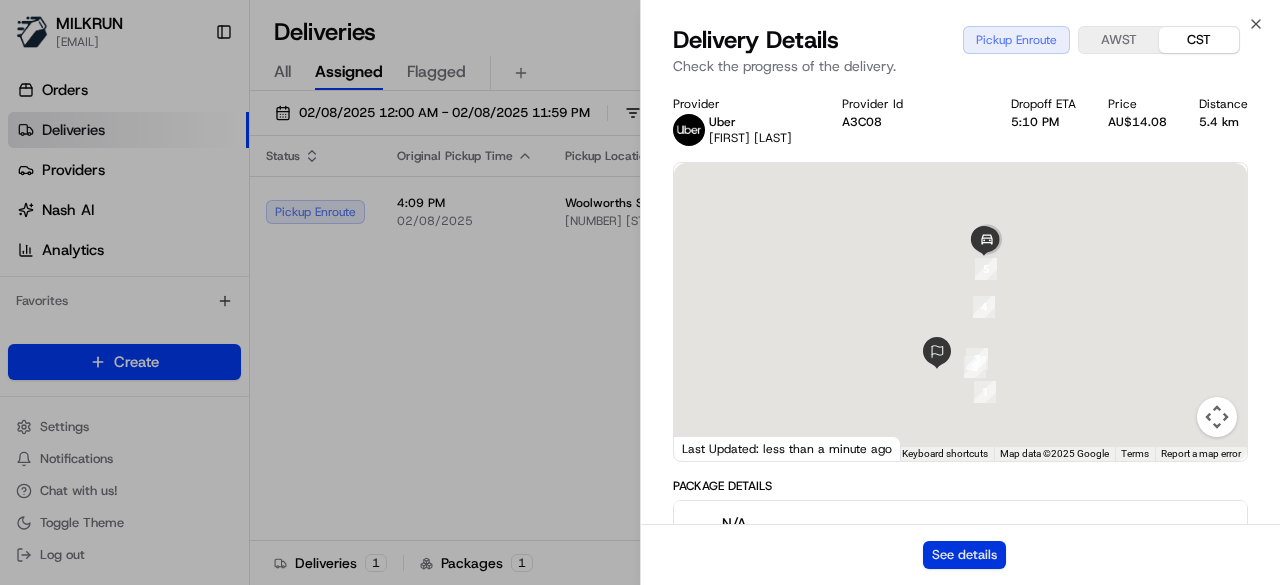 click on "See details" at bounding box center [964, 555] 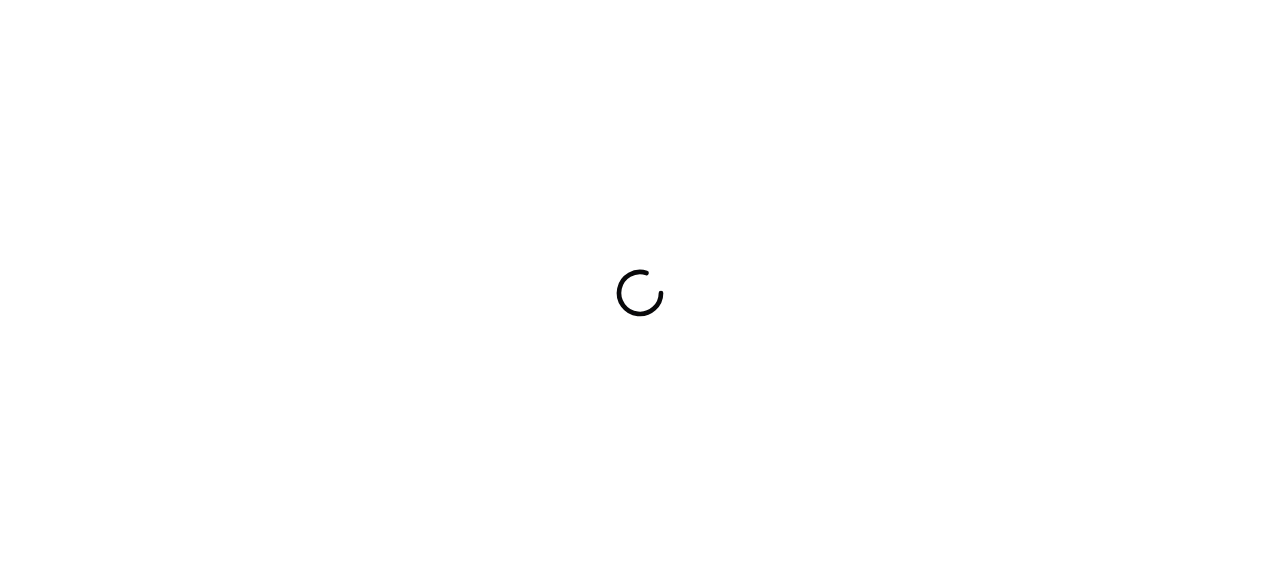 scroll, scrollTop: 0, scrollLeft: 0, axis: both 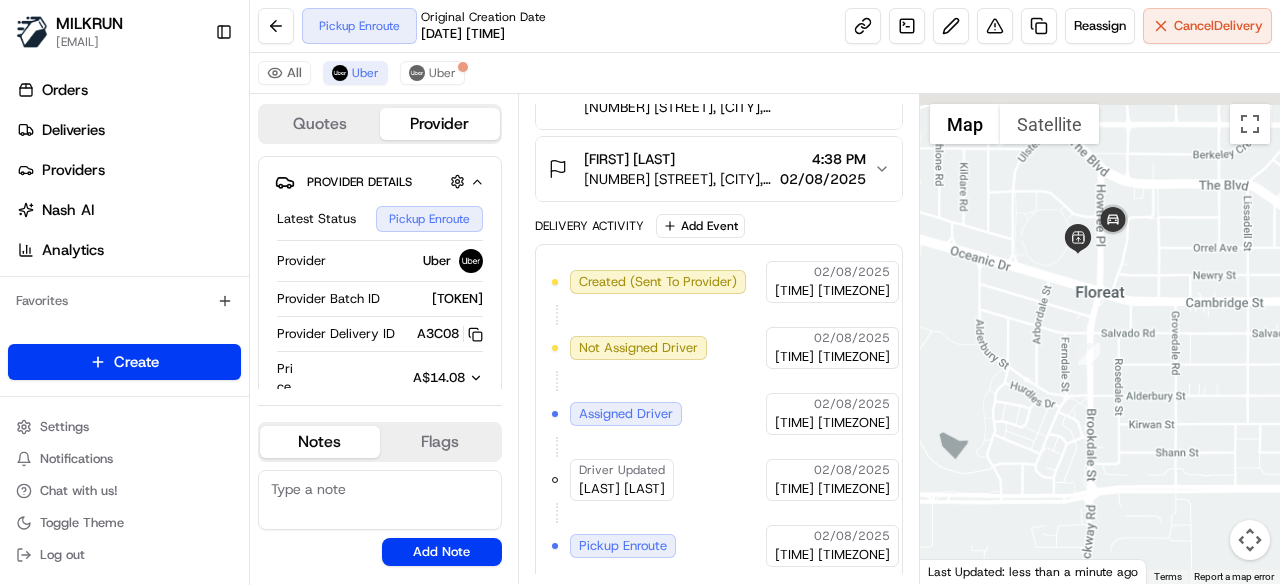 drag, startPoint x: 1136, startPoint y: 247, endPoint x: 1140, endPoint y: 327, distance: 80.09994 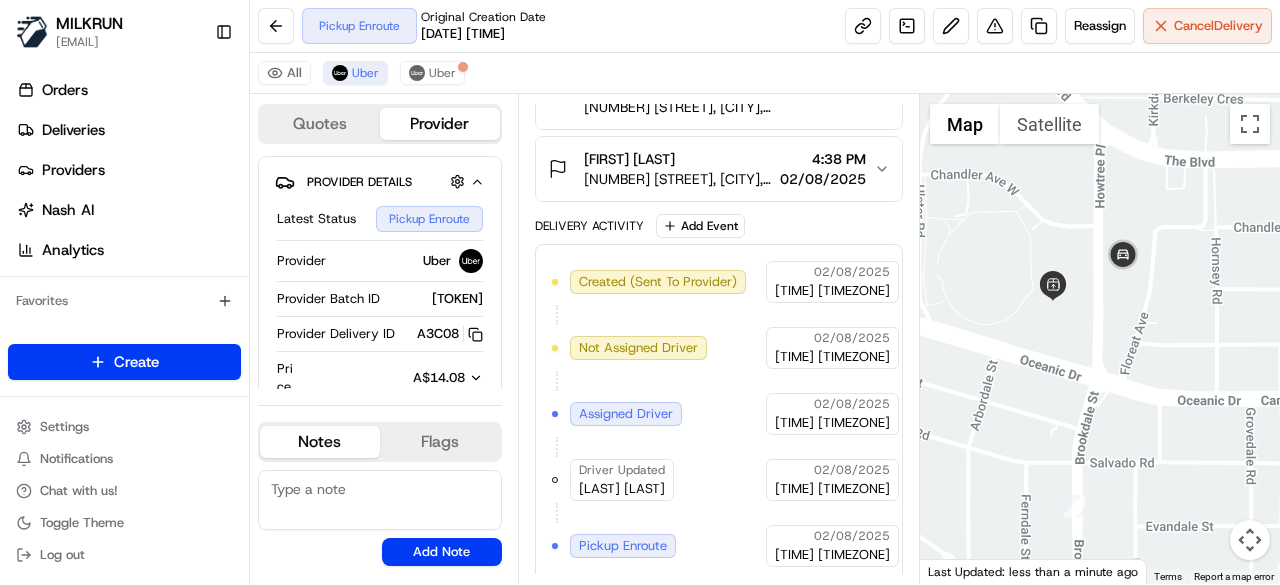 drag, startPoint x: 1104, startPoint y: 280, endPoint x: 1124, endPoint y: 359, distance: 81.49233 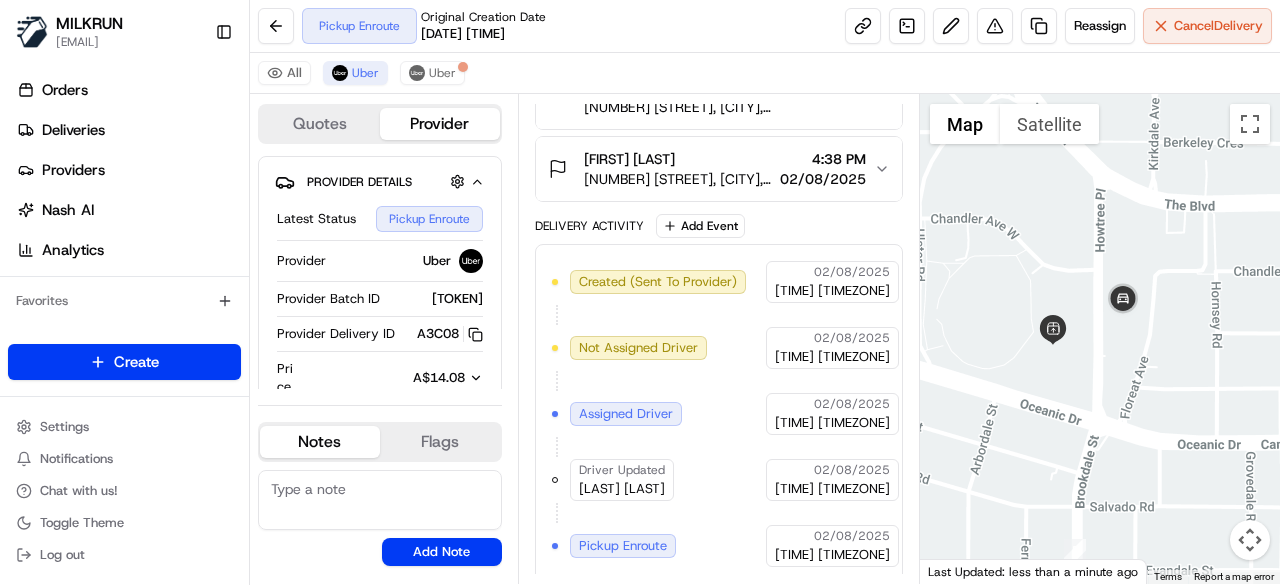 drag, startPoint x: 1090, startPoint y: 283, endPoint x: 1092, endPoint y: 333, distance: 50.039986 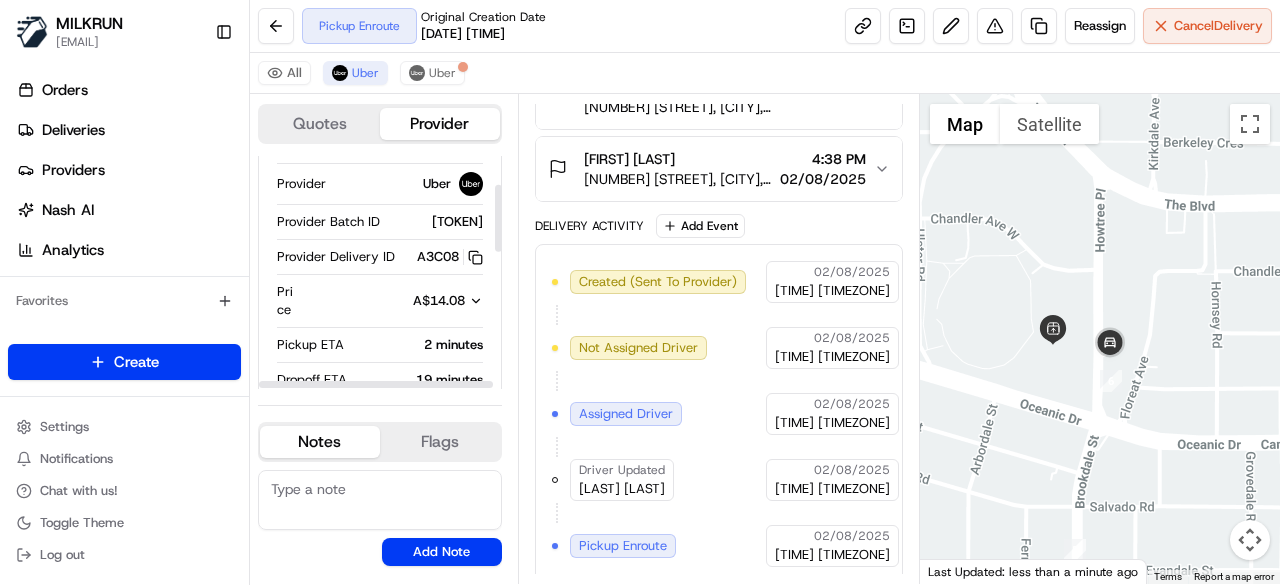 scroll, scrollTop: 100, scrollLeft: 0, axis: vertical 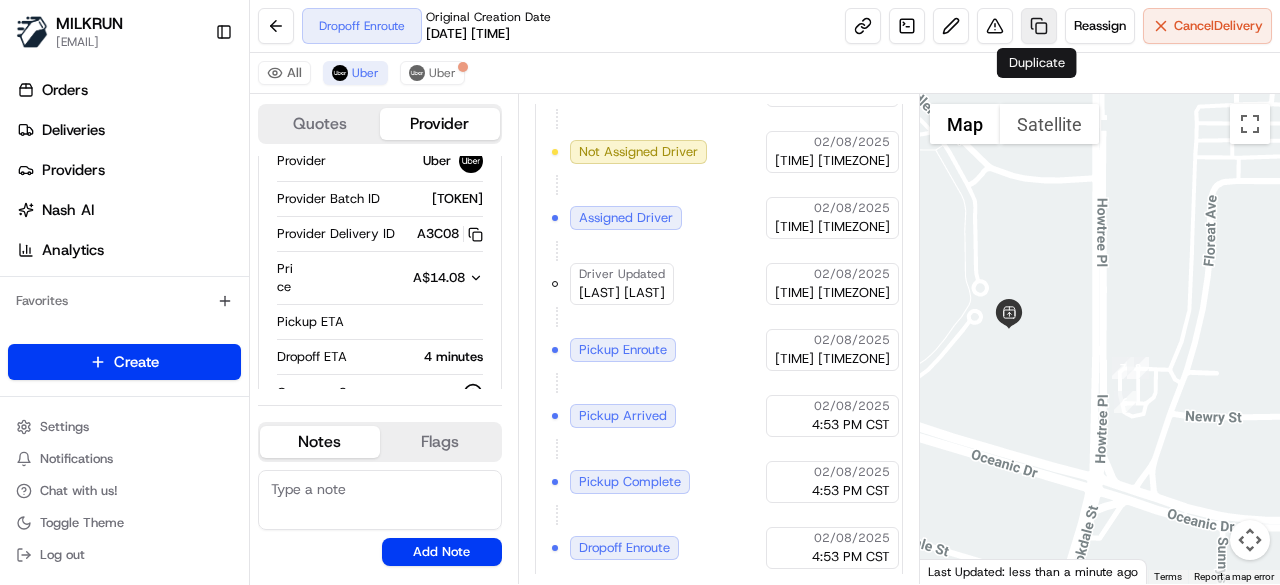 click at bounding box center (1039, 26) 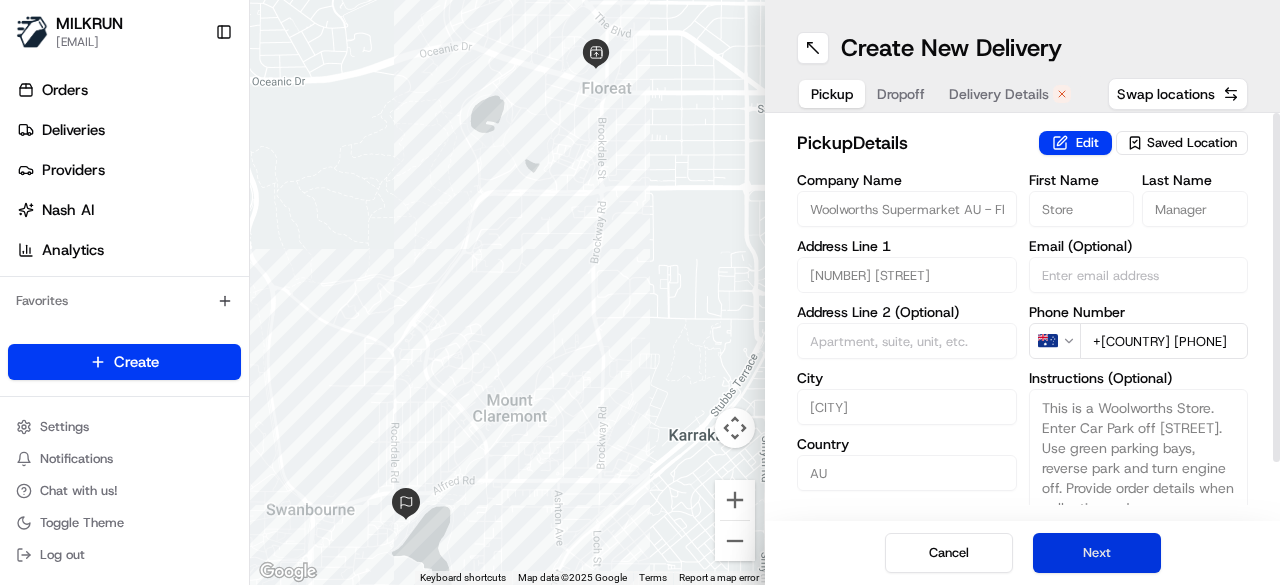 click on "Next" at bounding box center (1097, 553) 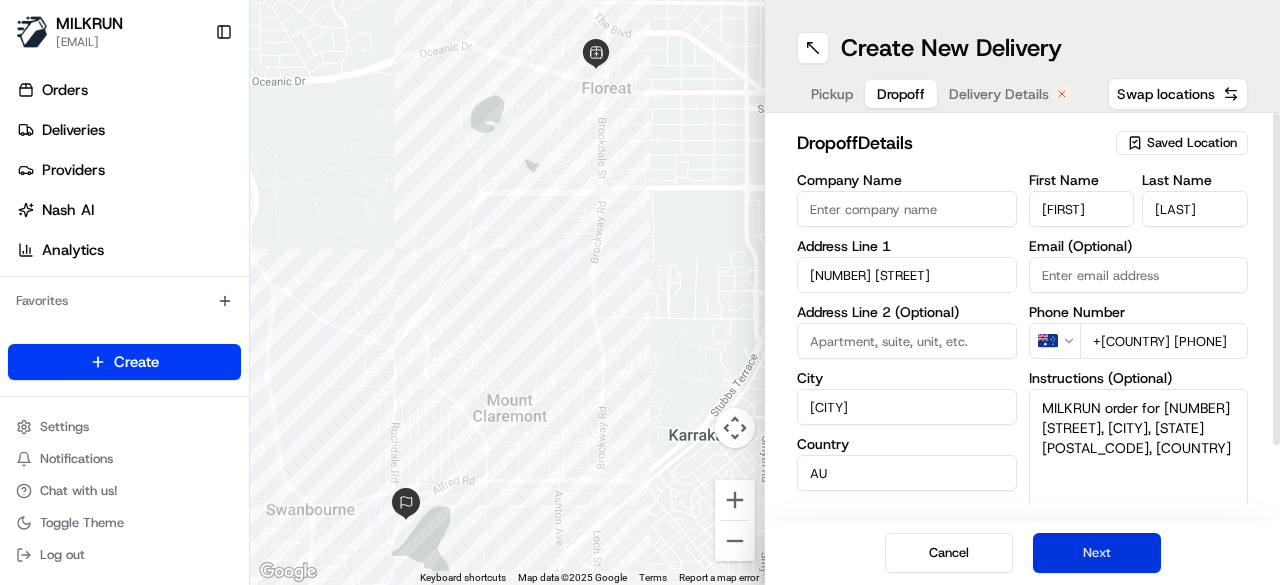 click on "Next" at bounding box center (1097, 553) 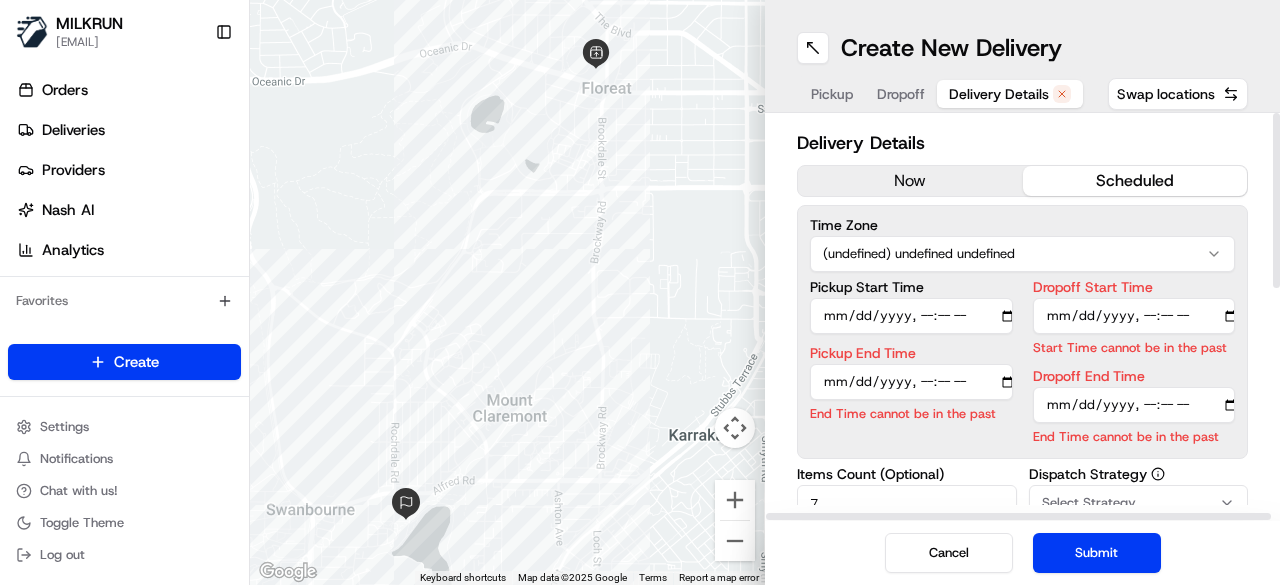 click on "now" at bounding box center [910, 181] 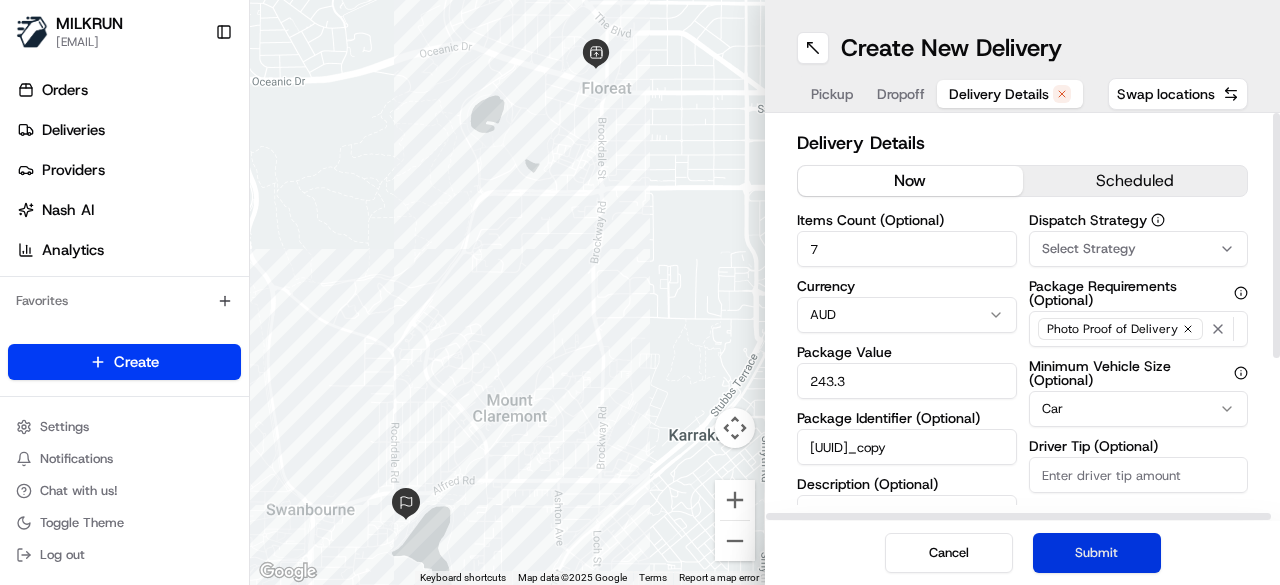click on "Submit" at bounding box center (1097, 553) 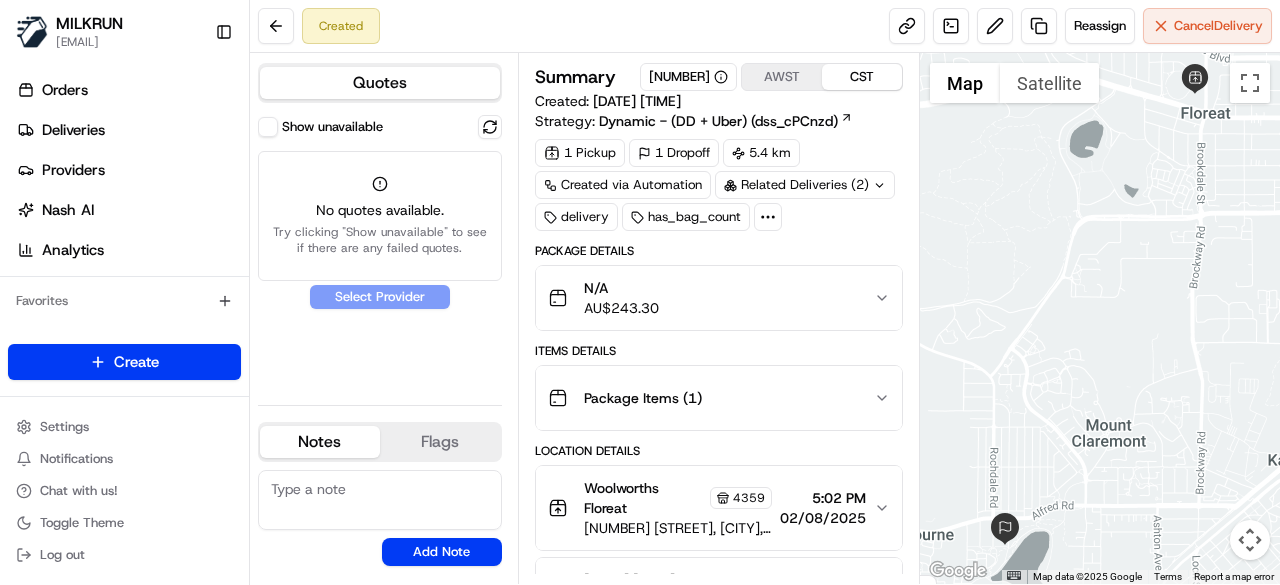 click on "Show unavailable" at bounding box center (268, 127) 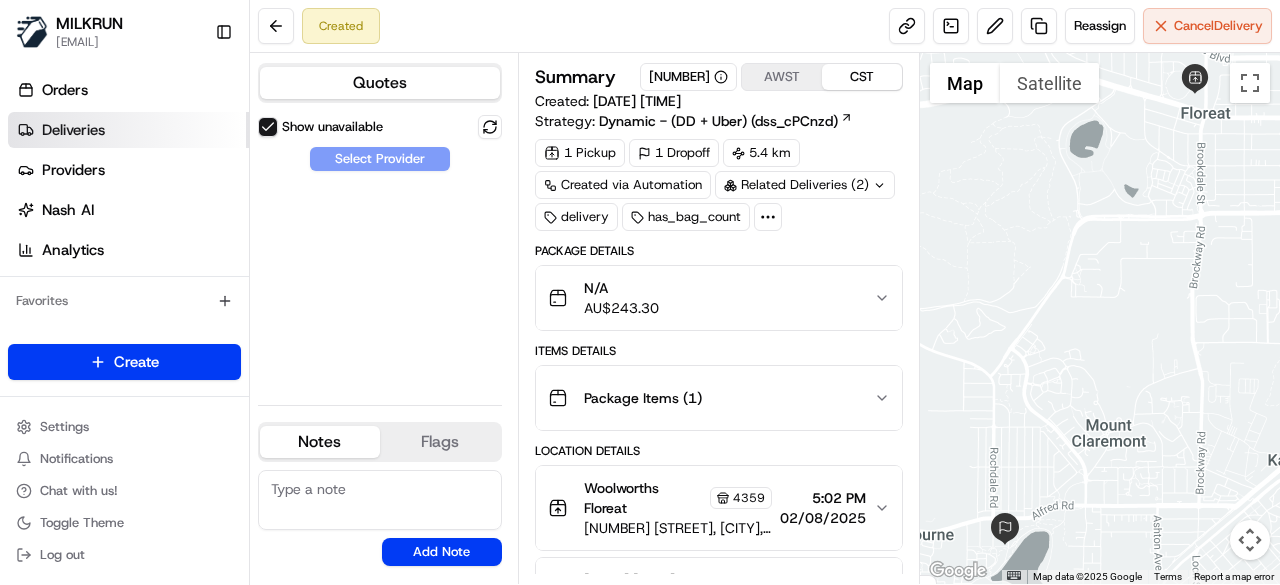 click on "Deliveries" at bounding box center (128, 130) 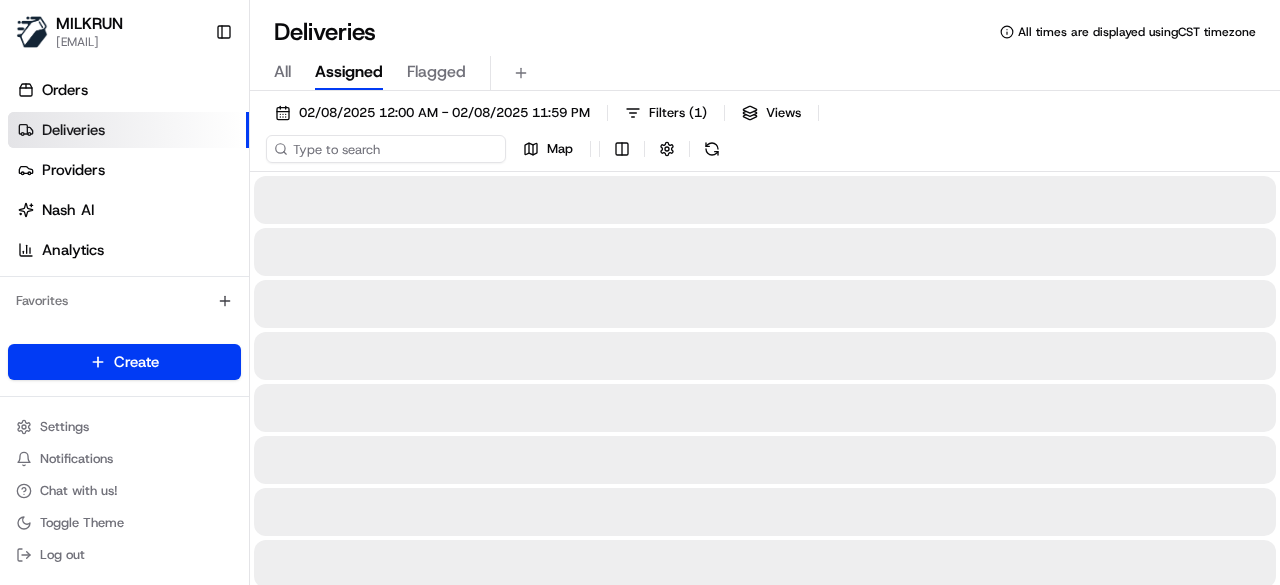 click on "02/08/2025 12:00 AM - 02/08/2025 11:59 PM Filters ( 1 ) Views Map" at bounding box center (765, 135) 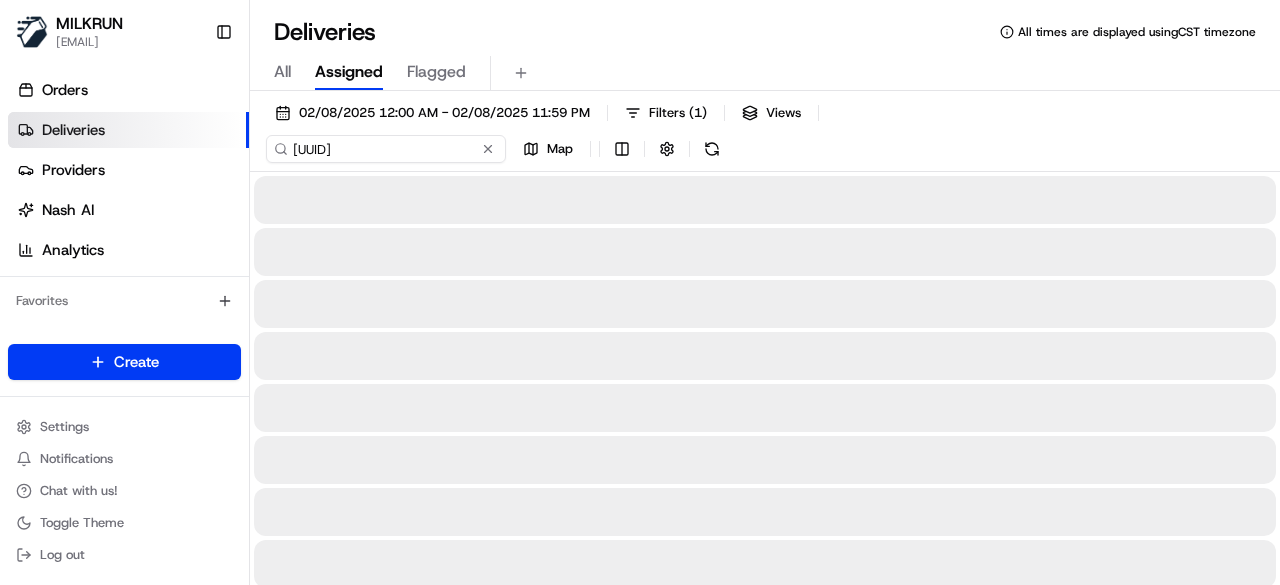 scroll, scrollTop: 0, scrollLeft: 94, axis: horizontal 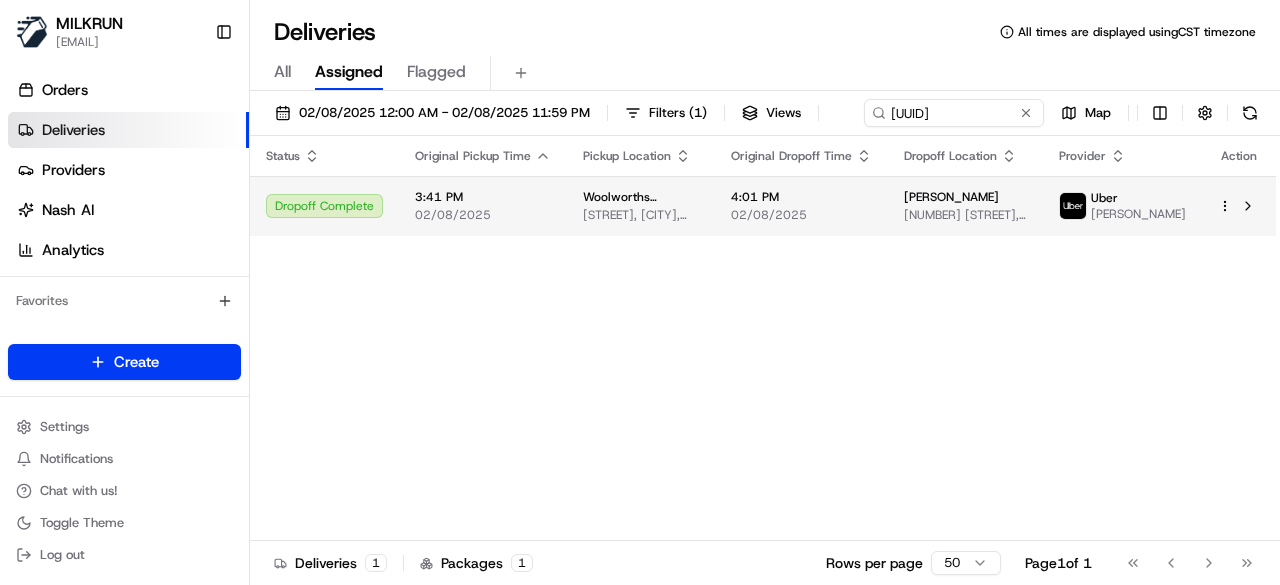 click on "Status Original Pickup Time Pickup Location Original Dropoff Time Dropoff Location Provider Action Dropoff Complete 3:41 PM 02/08/2025 Woolworths Supermarket AU - Caringbah Cnr President Ave & High St, Caringbah, NSW 2229, AU 4:01 PM 02/08/2025 Tracey Fenwick 40 Taren Rd, Caringbah South, NSW 2229, AU Uber ABDUMALIK A." at bounding box center [763, 338] 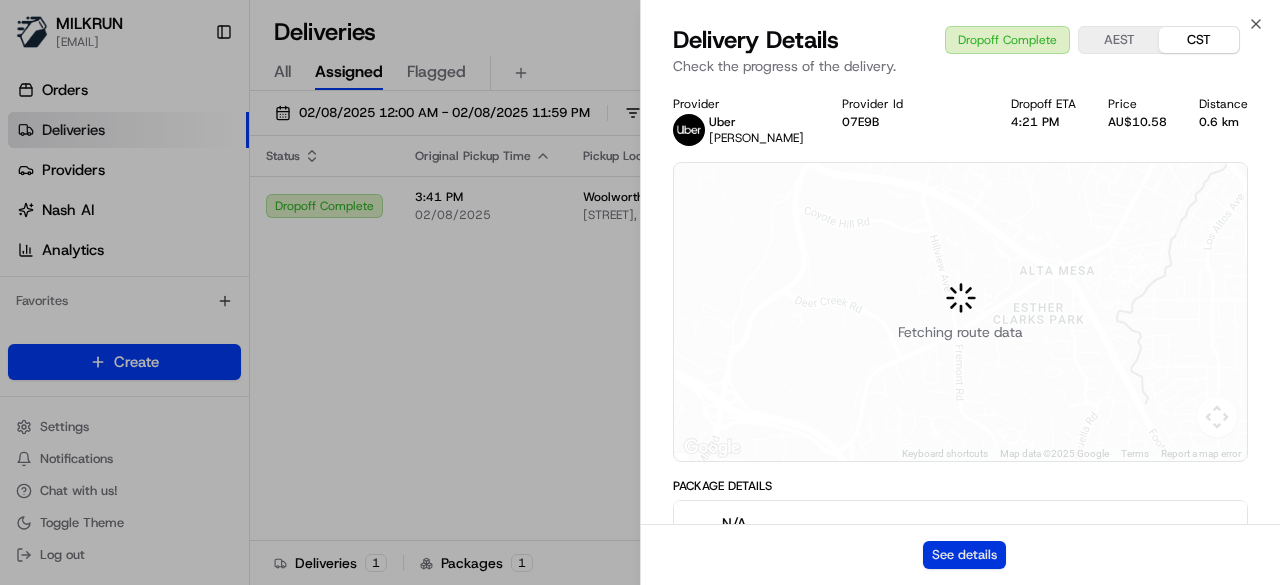 click on "See details" at bounding box center [964, 555] 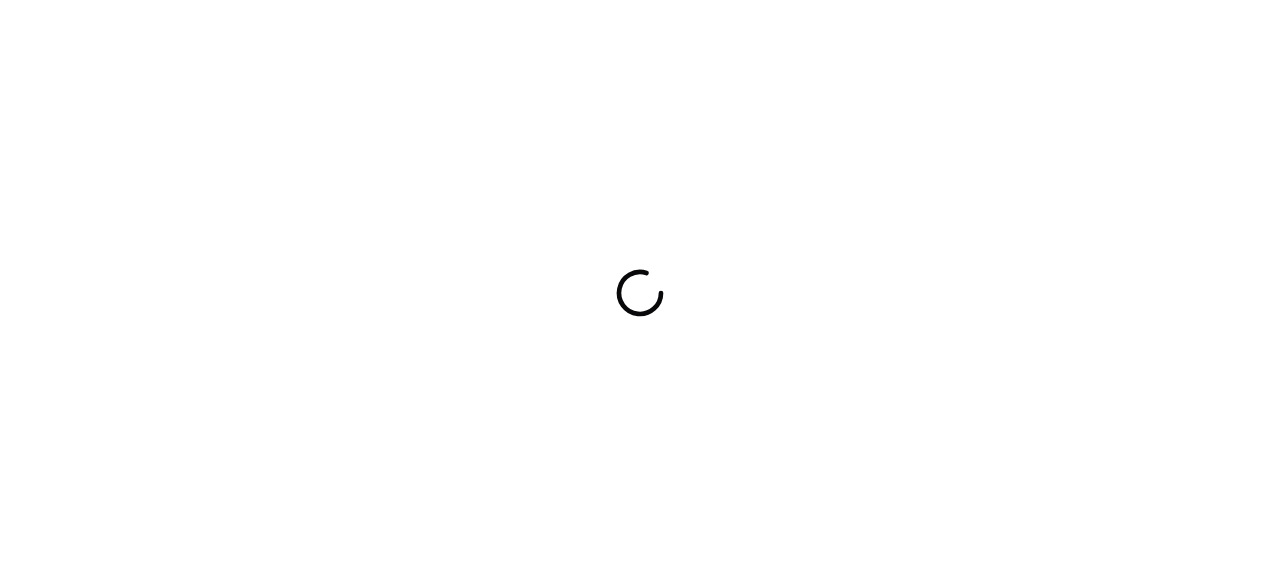 scroll, scrollTop: 0, scrollLeft: 0, axis: both 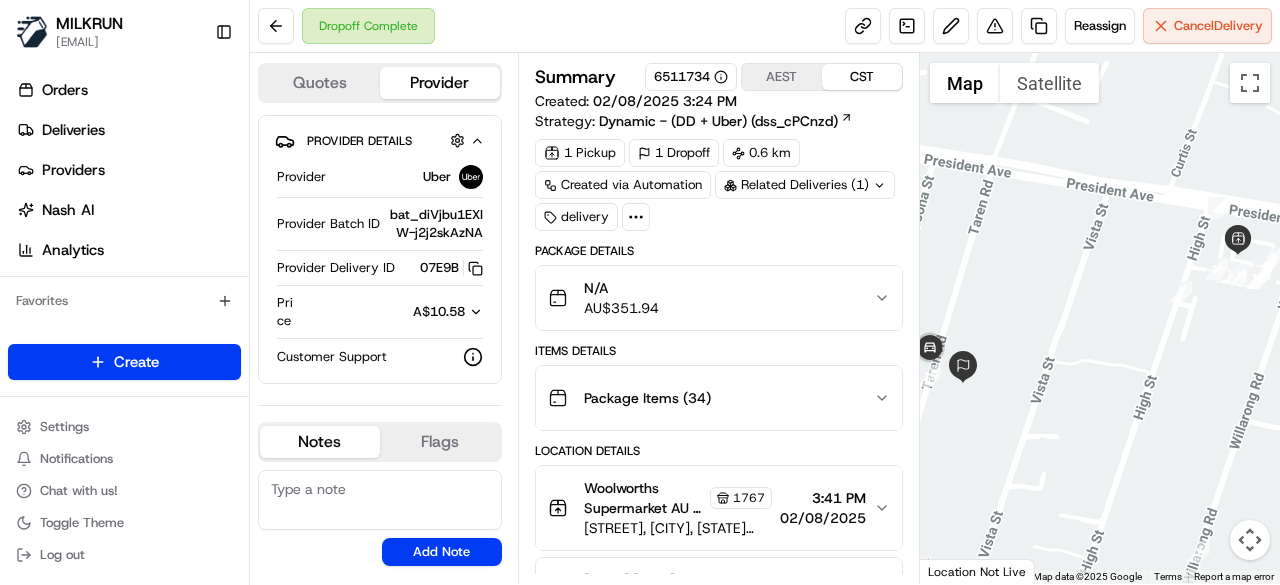 click 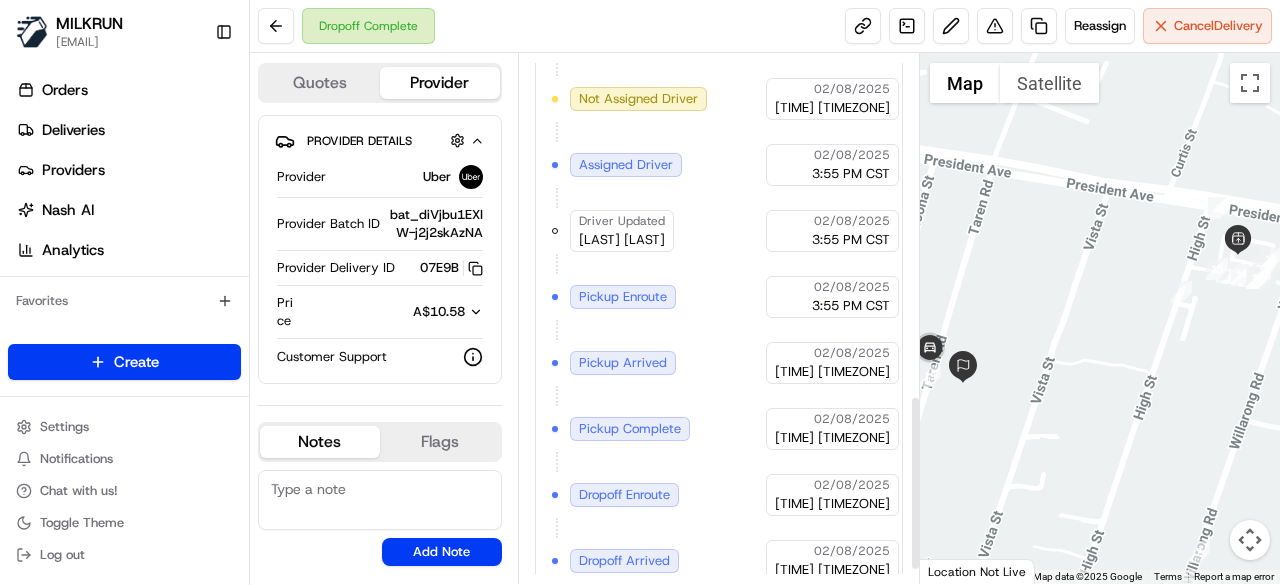 scroll, scrollTop: 1075, scrollLeft: 0, axis: vertical 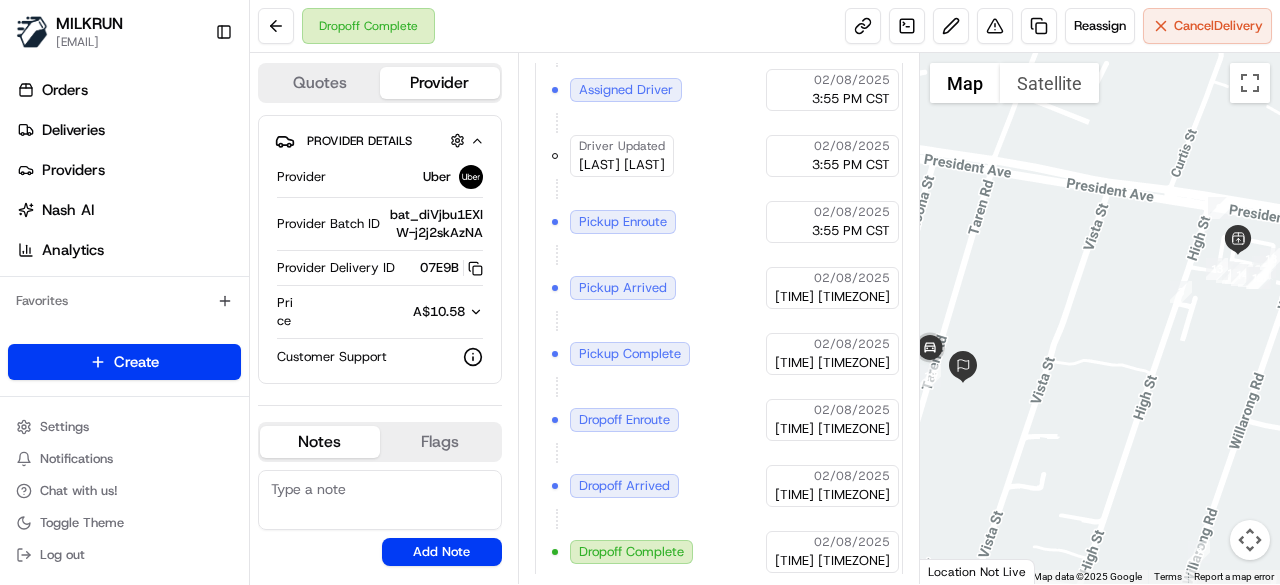 click on "Dropoff Complete Reassign Cancel  Delivery" at bounding box center (765, 26) 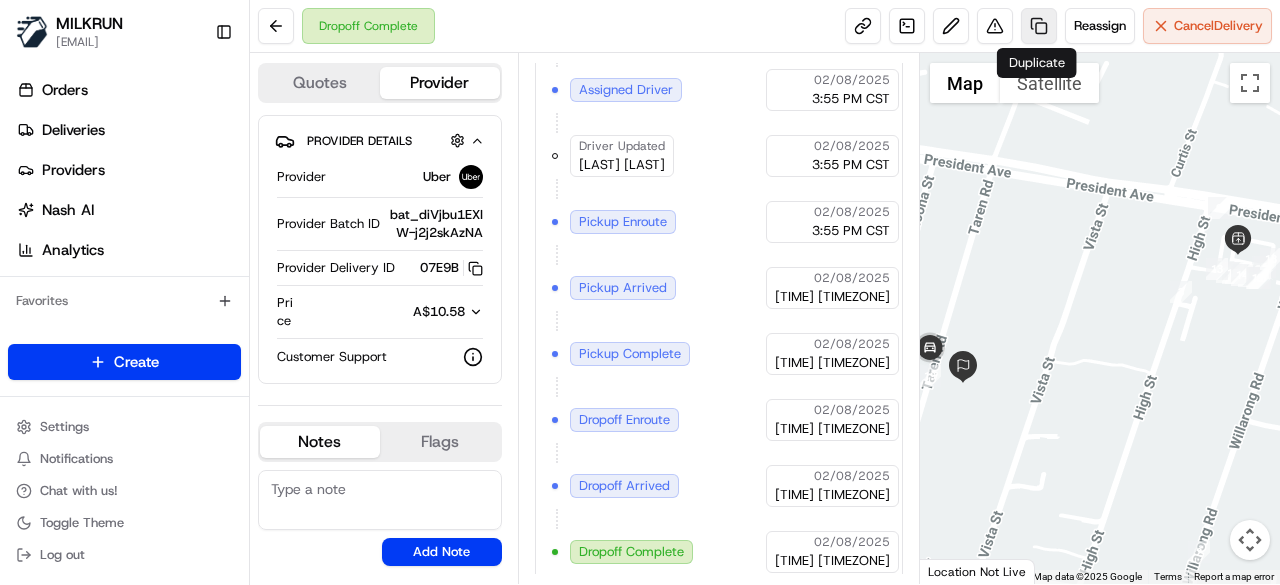 click at bounding box center (1039, 26) 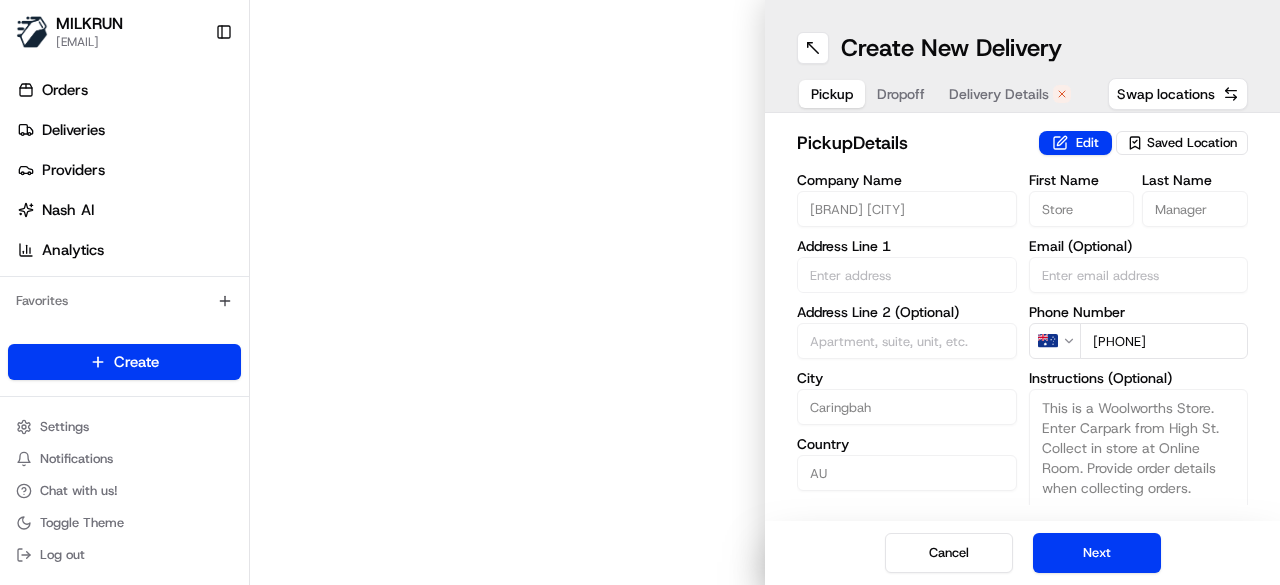 type on "[STREET]" 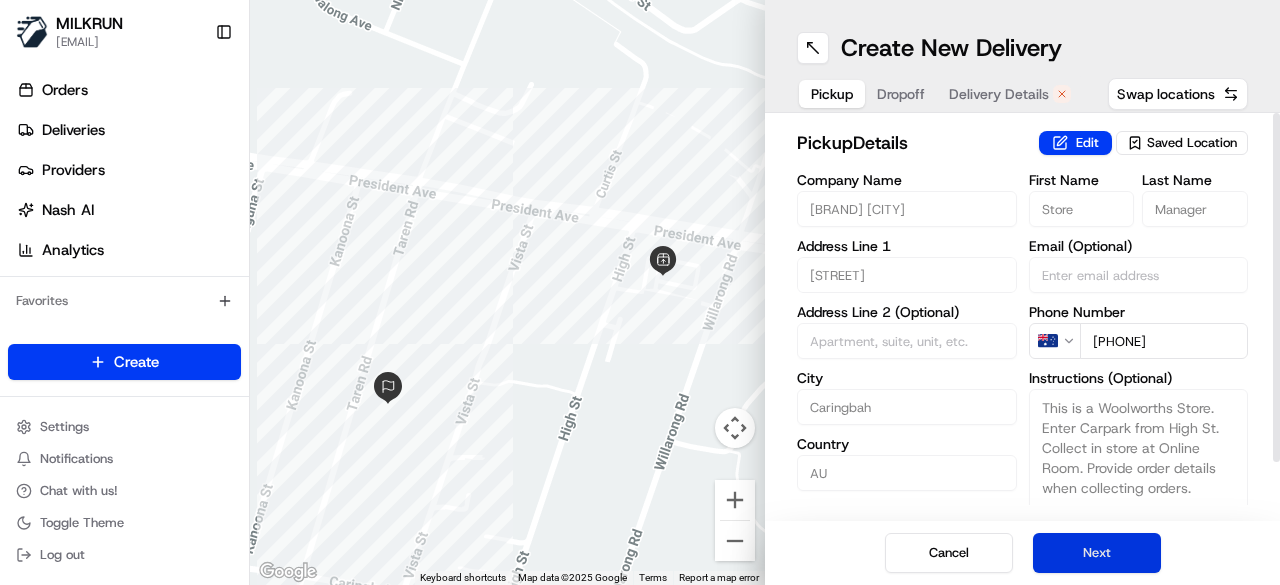click on "Next" at bounding box center [1097, 553] 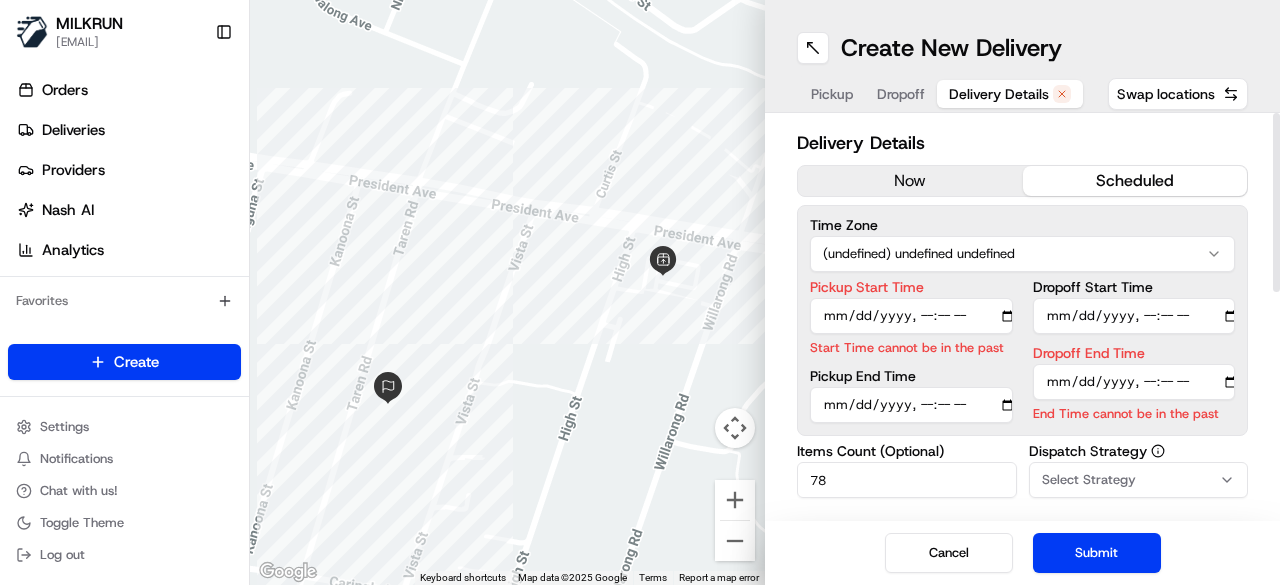 click on "Delivery Details now scheduled Time Zone (undefined) undefined undefined Pickup Start Time Start Time cannot be in the past Pickup End Time Dropoff Start Time Dropoff End Time End Time cannot be in the past Items Count (Optional) [NUMBER] Currency [CURRENCY] Package Value [NUMBER] Package Identifier (Optional) Description (Optional) N/A Dispatch Strategy Select Strategy Package Requirements (Optional) Meet on Delivery Minimum Vehicle Size (Optional) [VEHICLE_TYPE] Driver Tip (Optional) $ [NUMBER] $ [NUMBER] $ [NUMBER] $ [NUMBER] $ [NUMBER] Package Items ( [NUMBER] ) Total Package Dimensions (Optional) Advanced (Optional)" at bounding box center (1022, 559) 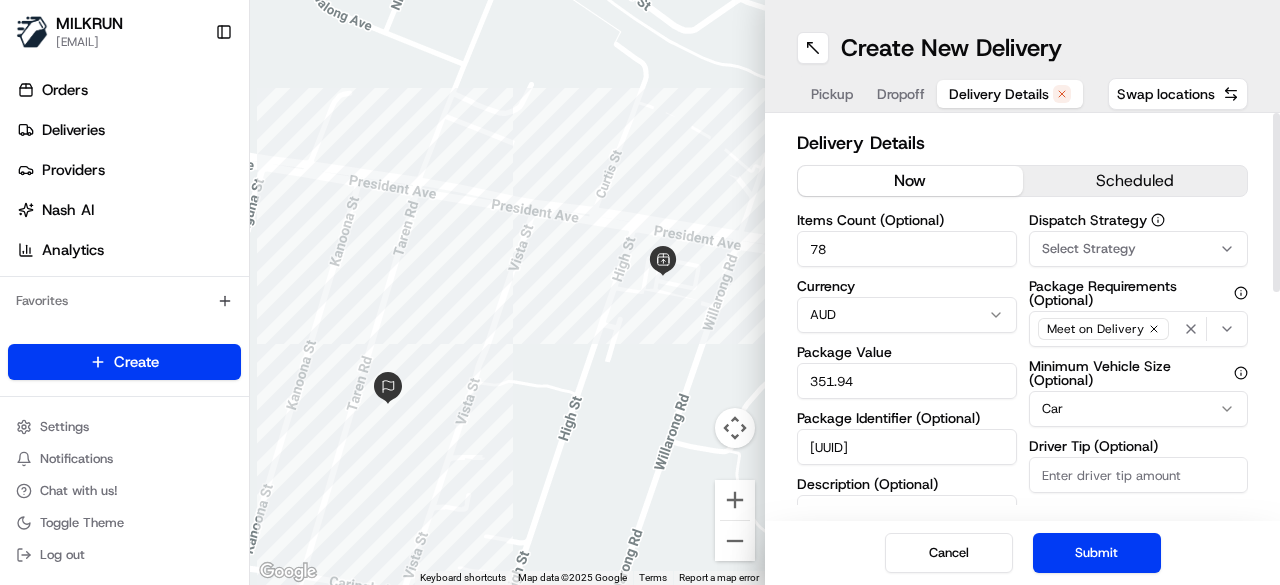 click on "now" at bounding box center (910, 181) 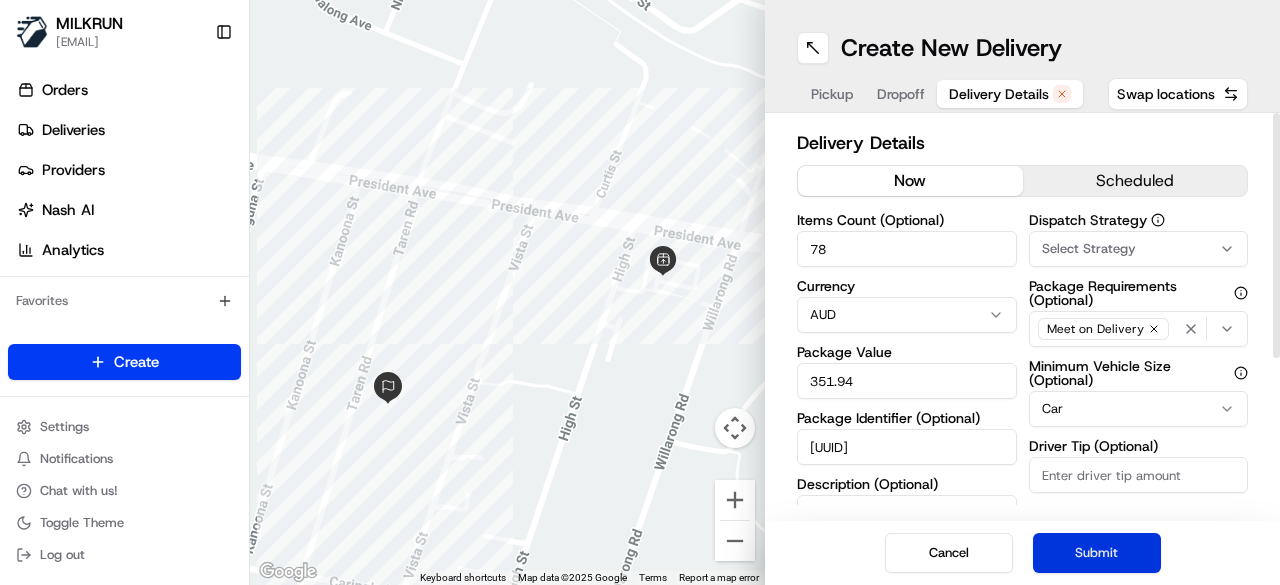 click on "Submit" at bounding box center [1097, 553] 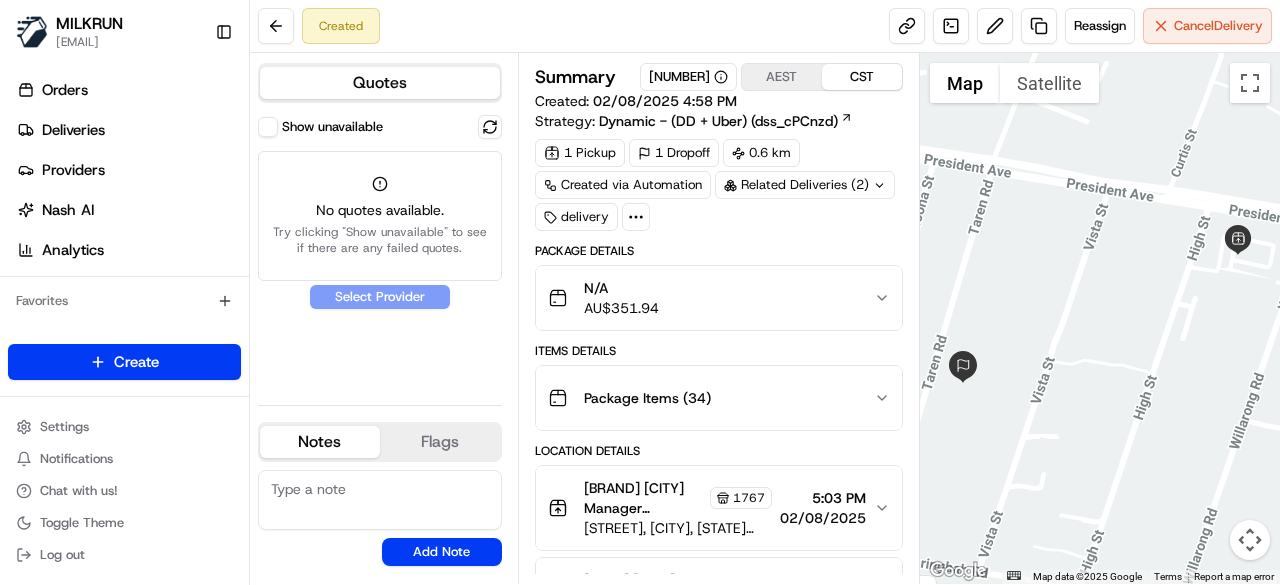 click on "Show unavailable" at bounding box center [268, 127] 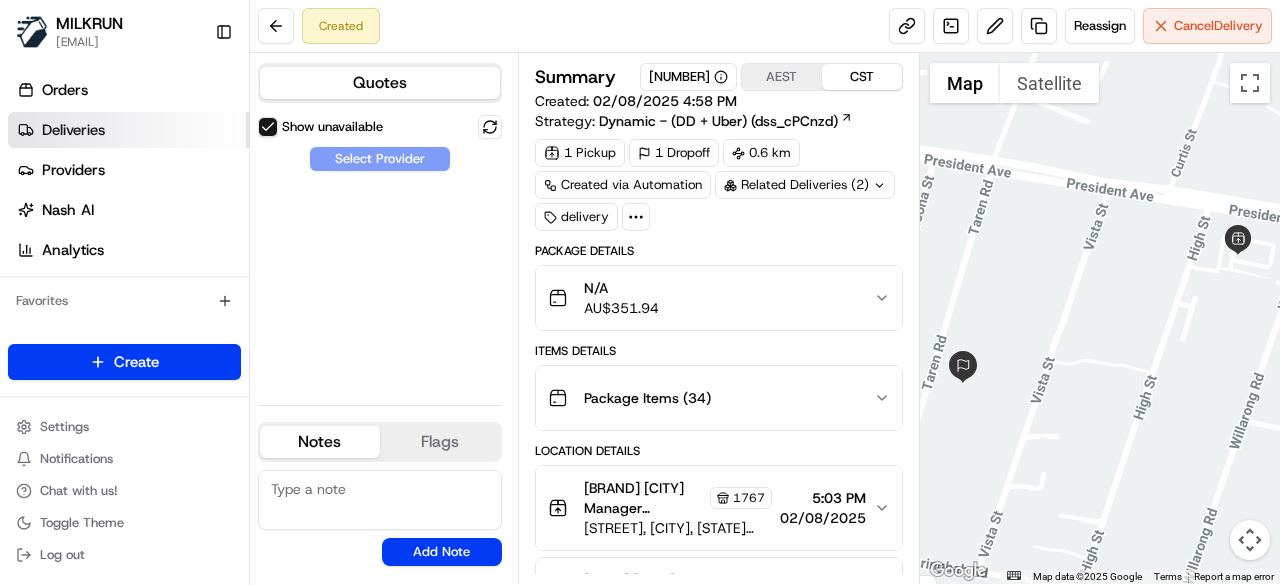 click on "Deliveries" at bounding box center (128, 130) 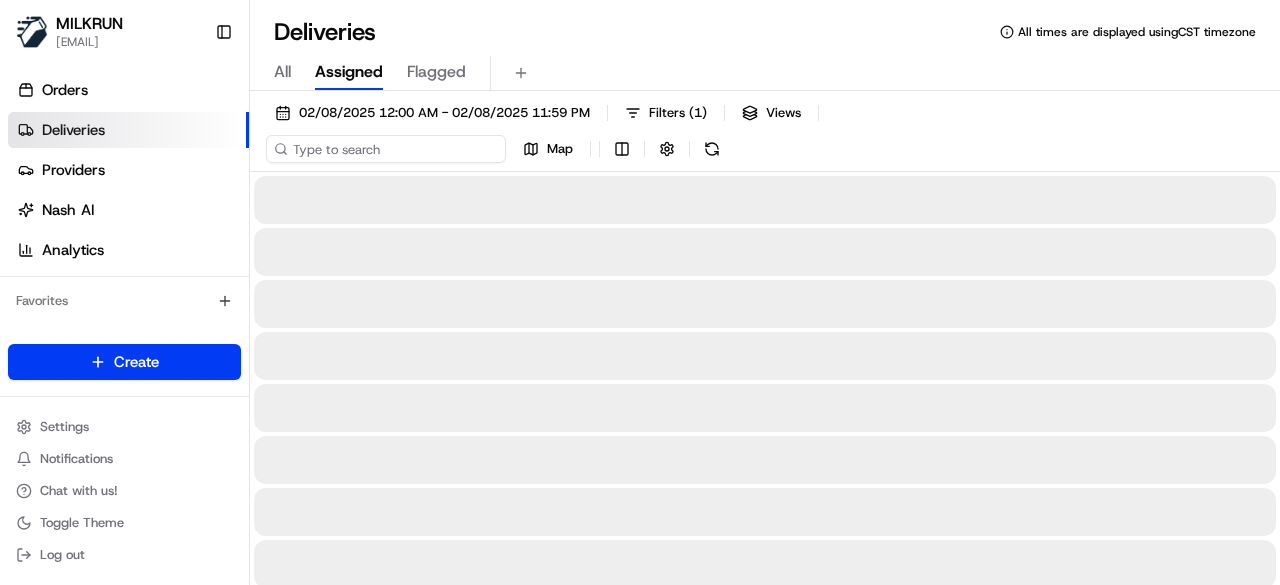 click on "02/08/2025 12:00 AM - 02/08/2025 11:59 PM Filters ( 1 ) Views Map" at bounding box center (765, 135) 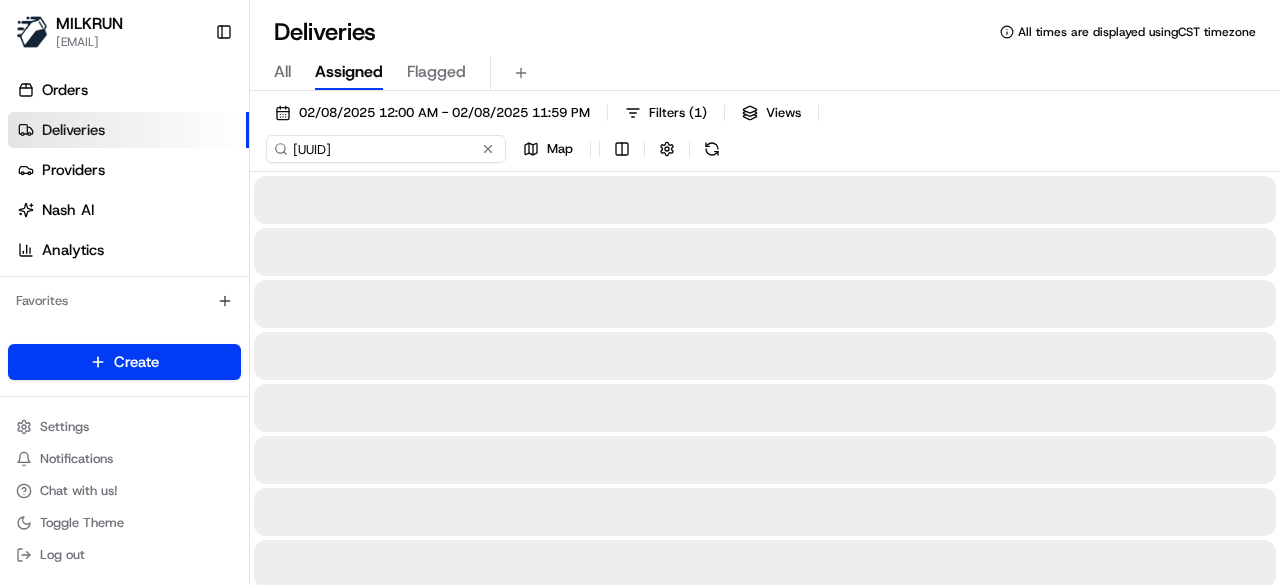 scroll, scrollTop: 0, scrollLeft: 94, axis: horizontal 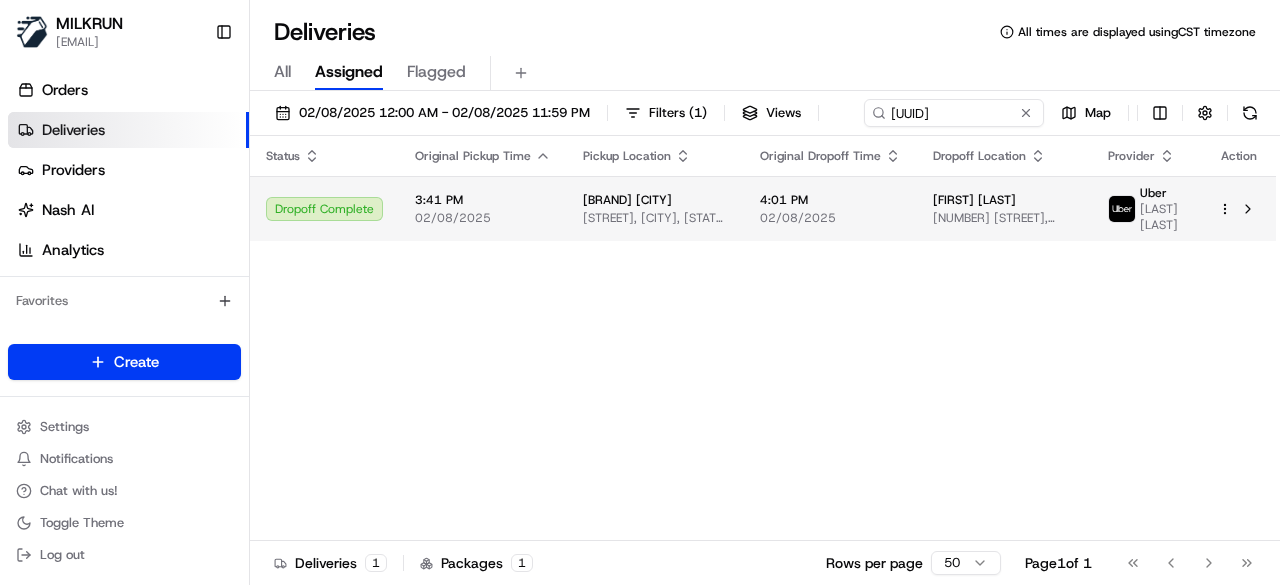 click on "Status Original Pickup Time Pickup Location Original Dropoff Time Dropoff Location Provider Action Dropoff Complete 3:41 PM 02/08/2025 Woolworths Supermarket AU - Caringbah Cnr President Ave & High St, Caringbah, NSW 2229, AU 4:01 PM 02/08/2025 Tracey Fenwick 40 Taren Rd, Caringbah South, NSW 2229, AU Uber ABDUMALIK A." at bounding box center [763, 338] 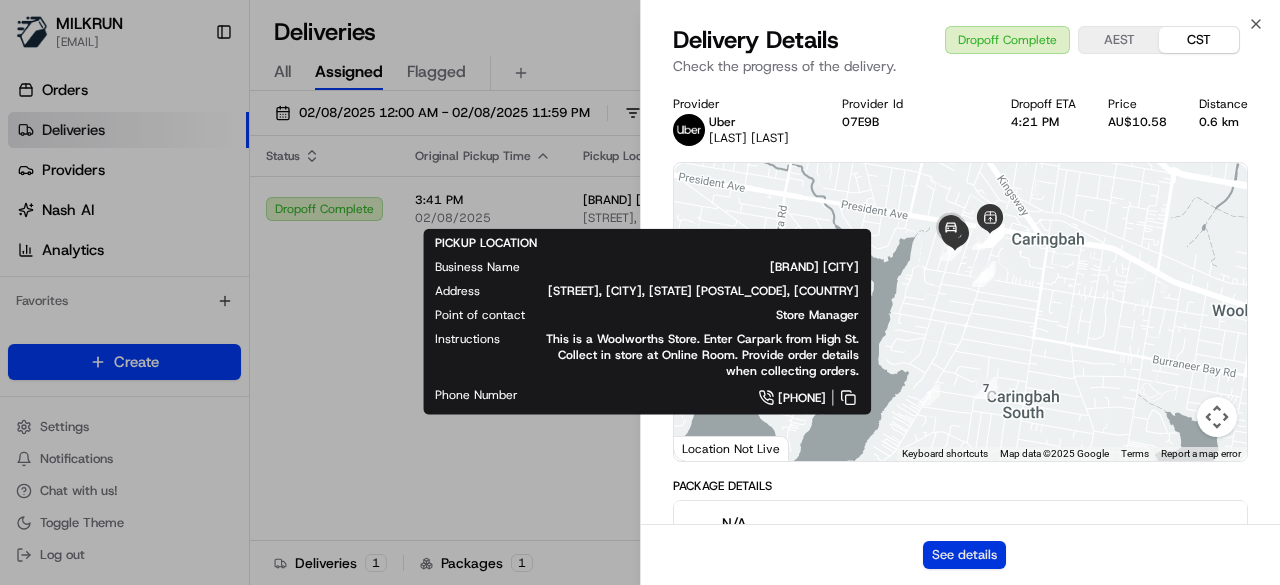 click on "See details" at bounding box center [964, 555] 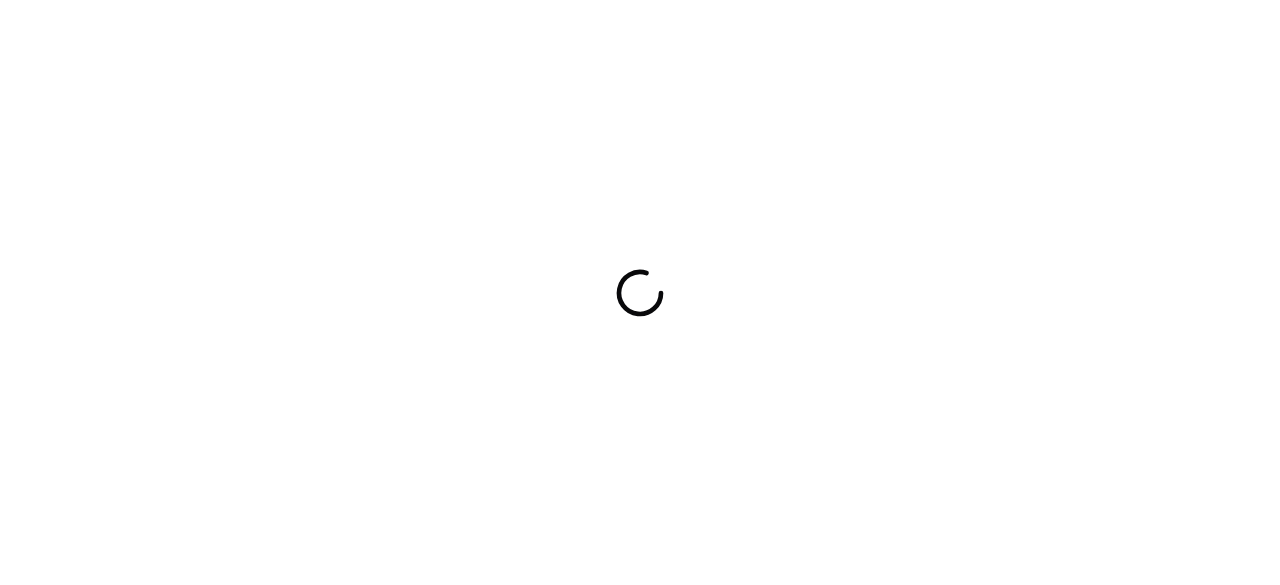 scroll, scrollTop: 0, scrollLeft: 0, axis: both 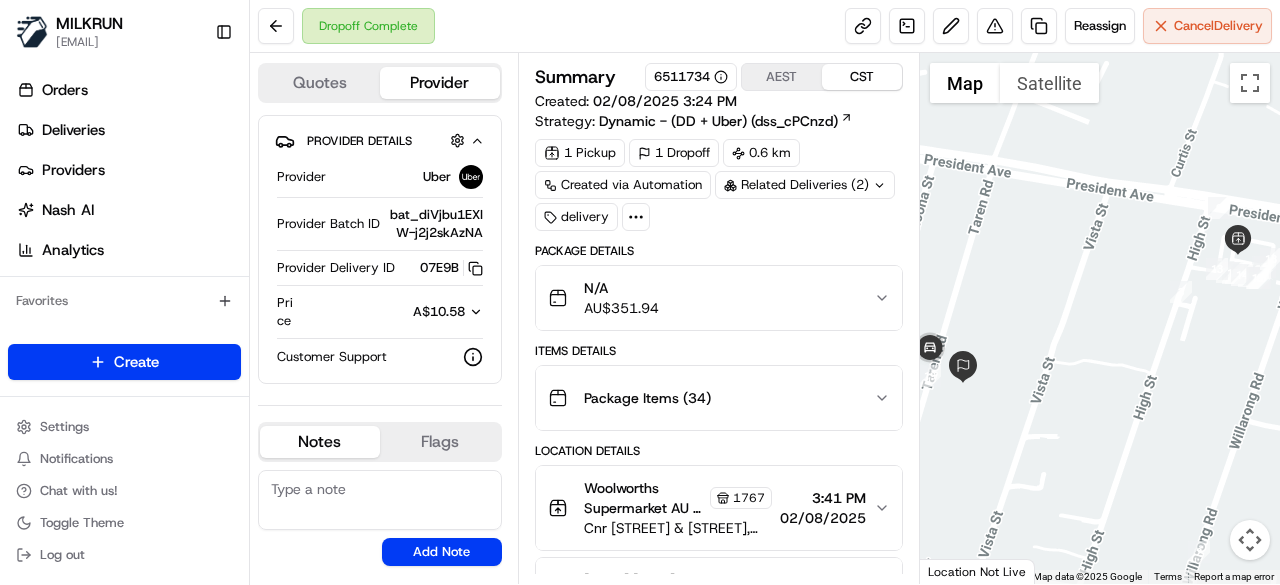 click 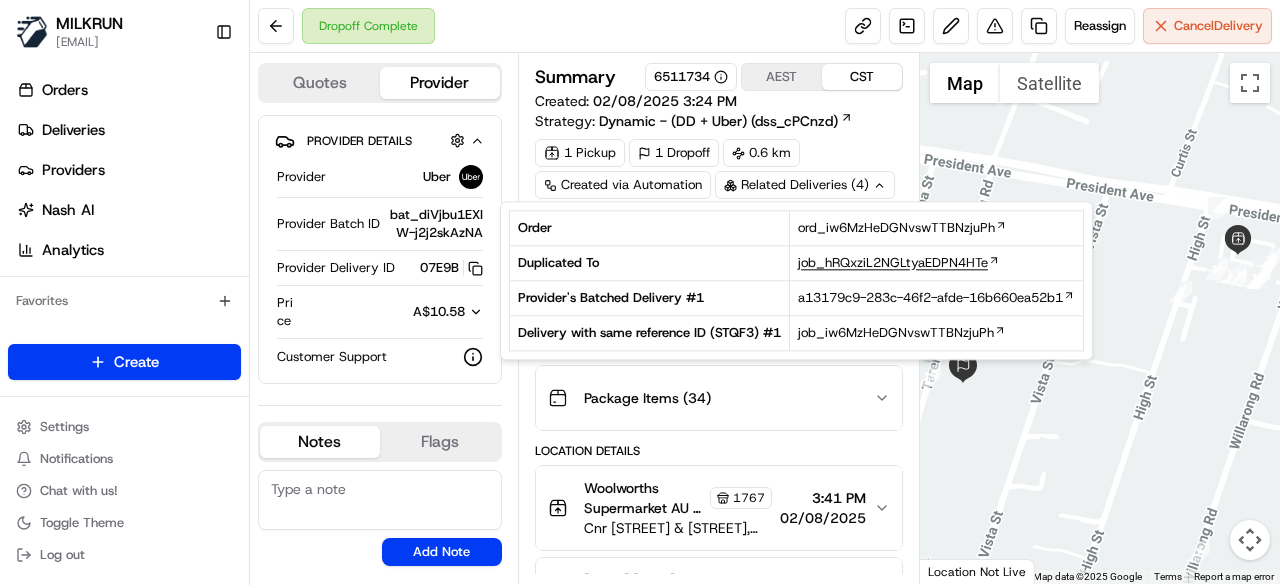 click on "job_hRQxziL2NGLtyaEDPN4HTe" at bounding box center [893, 263] 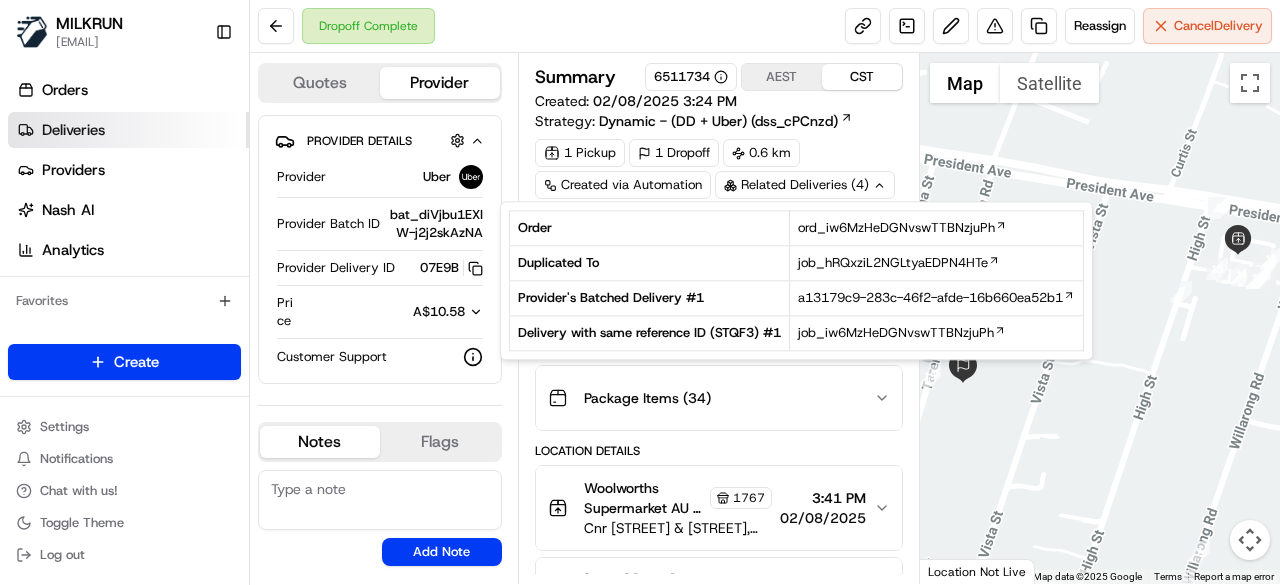 click on "Deliveries" at bounding box center [128, 130] 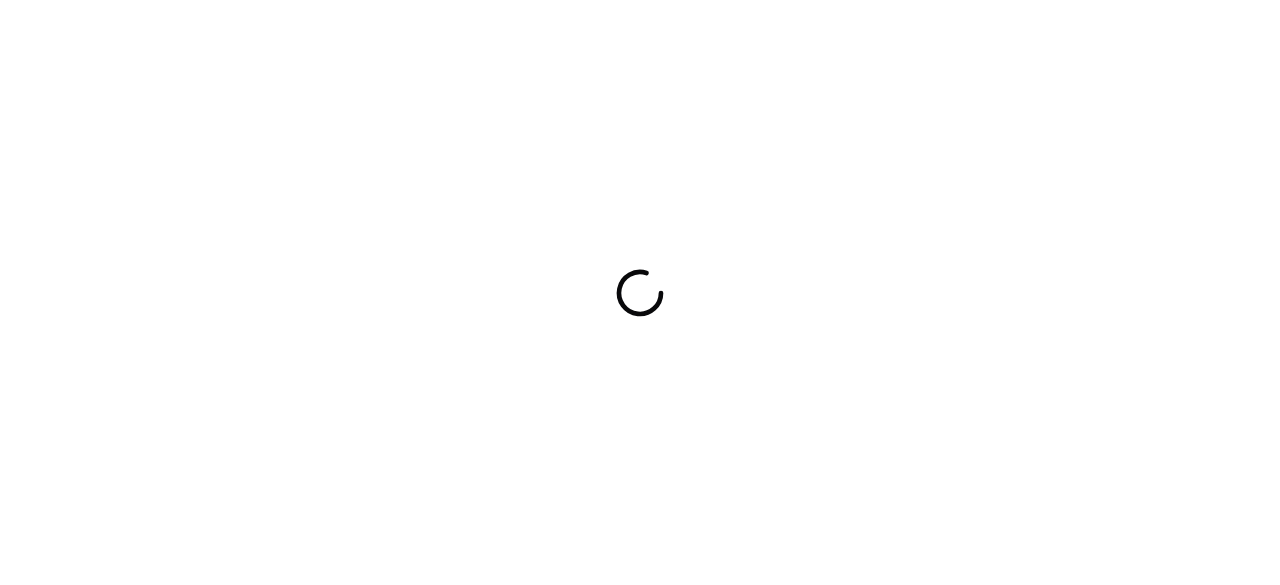 scroll, scrollTop: 0, scrollLeft: 0, axis: both 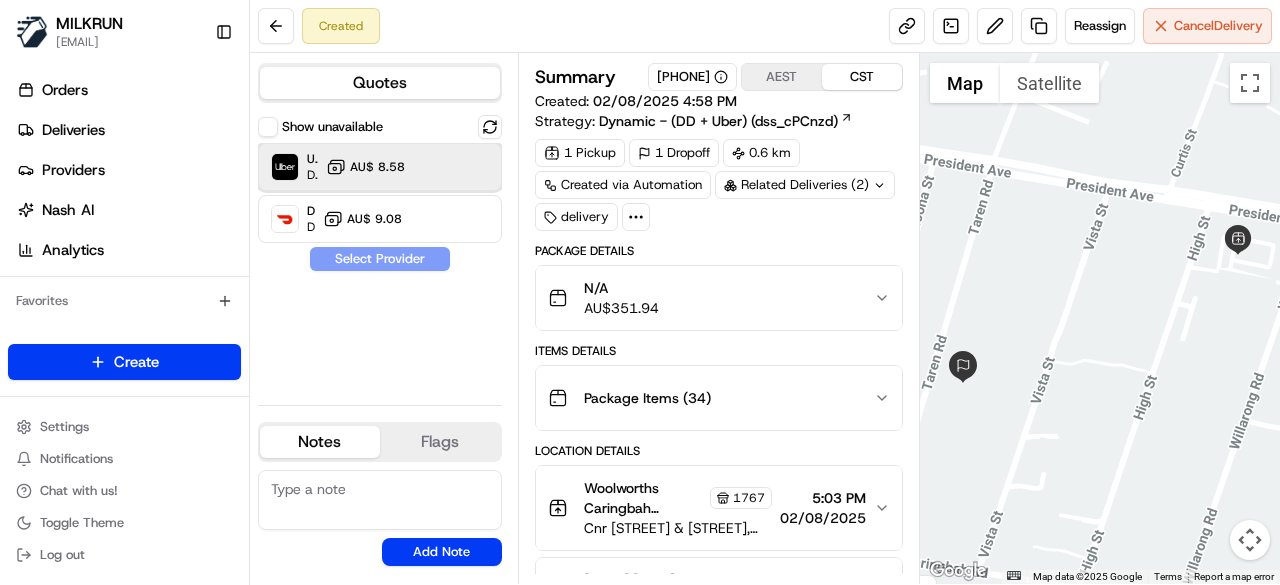 click on "Uber Dropoff ETA   21 minutes AU$   8.58" at bounding box center [380, 167] 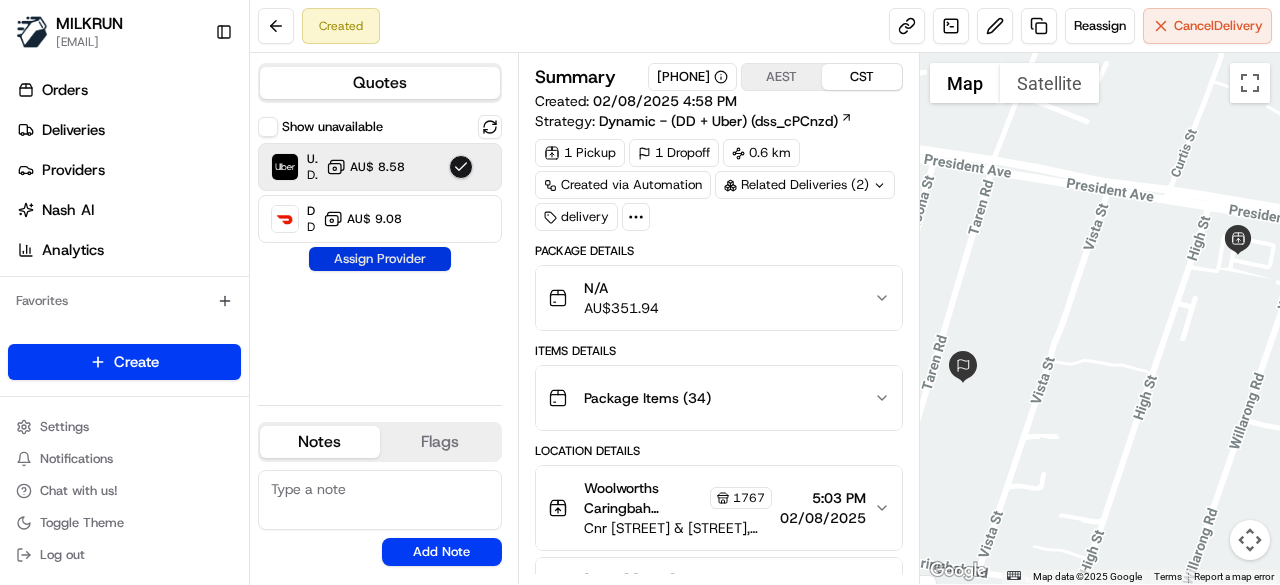 click on "Assign Provider" at bounding box center [380, 259] 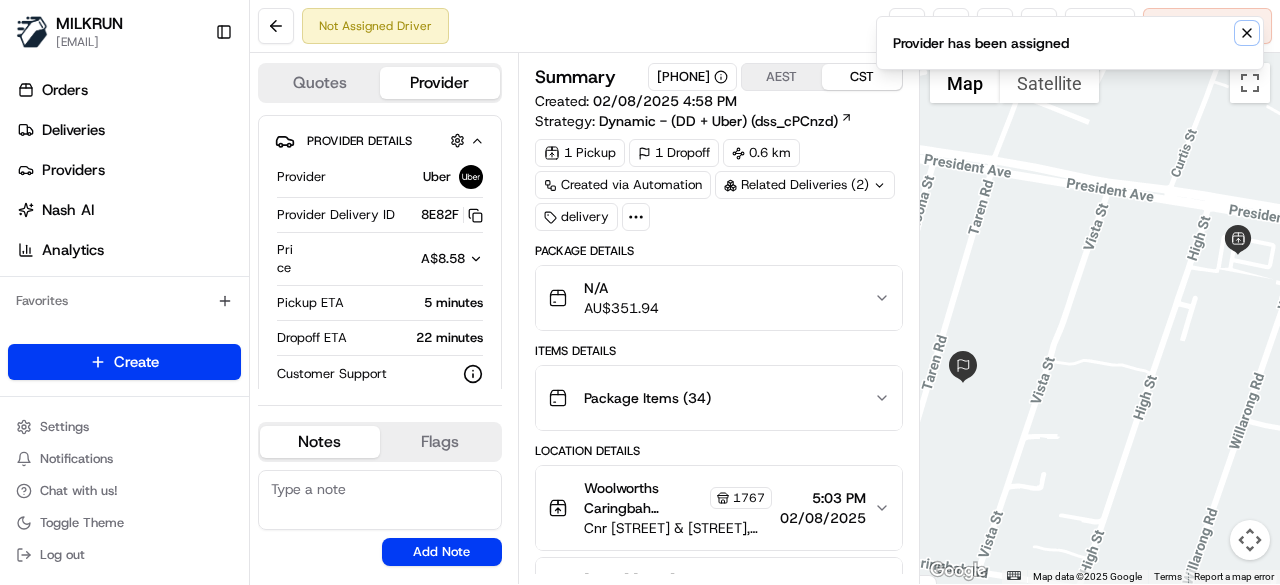 click 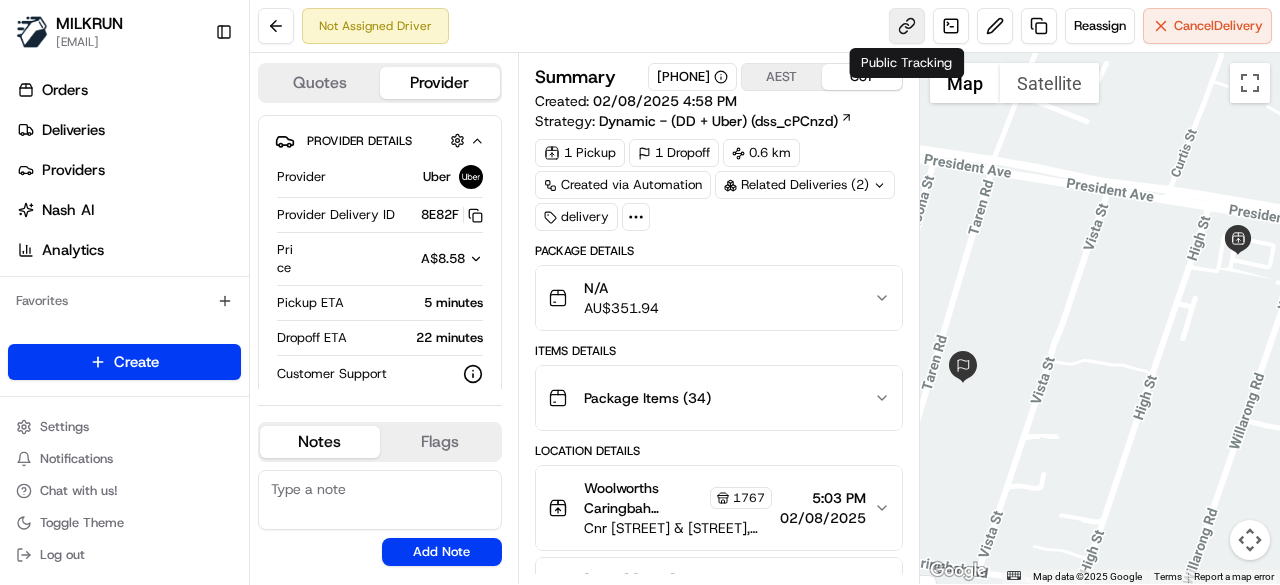 click at bounding box center (907, 26) 